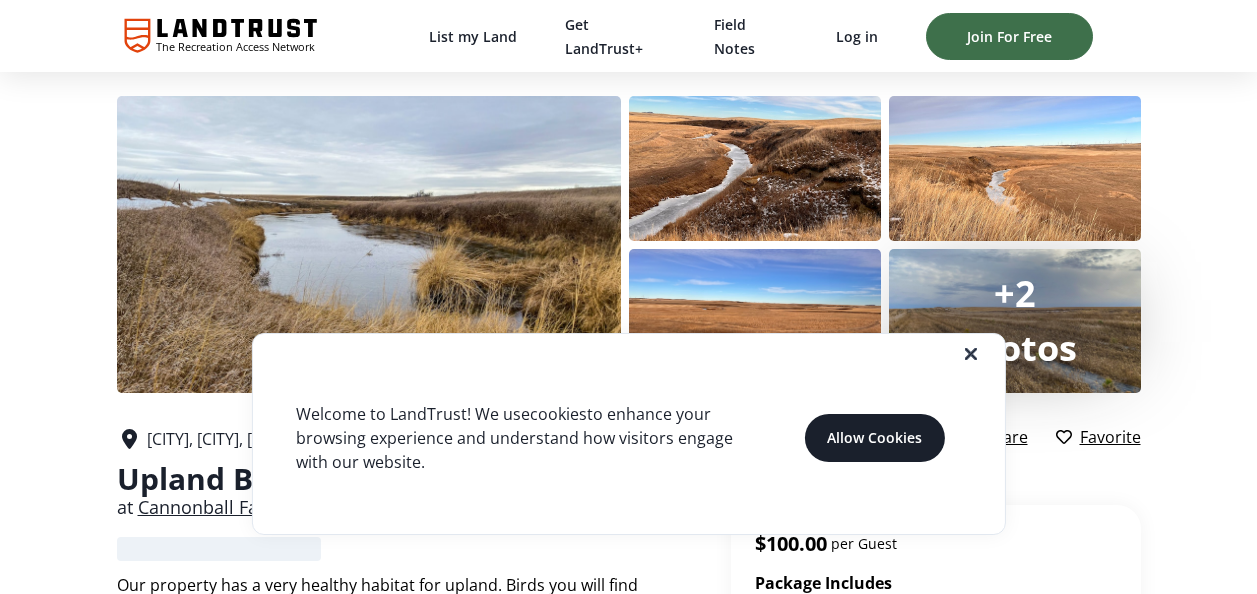 scroll, scrollTop: 0, scrollLeft: 0, axis: both 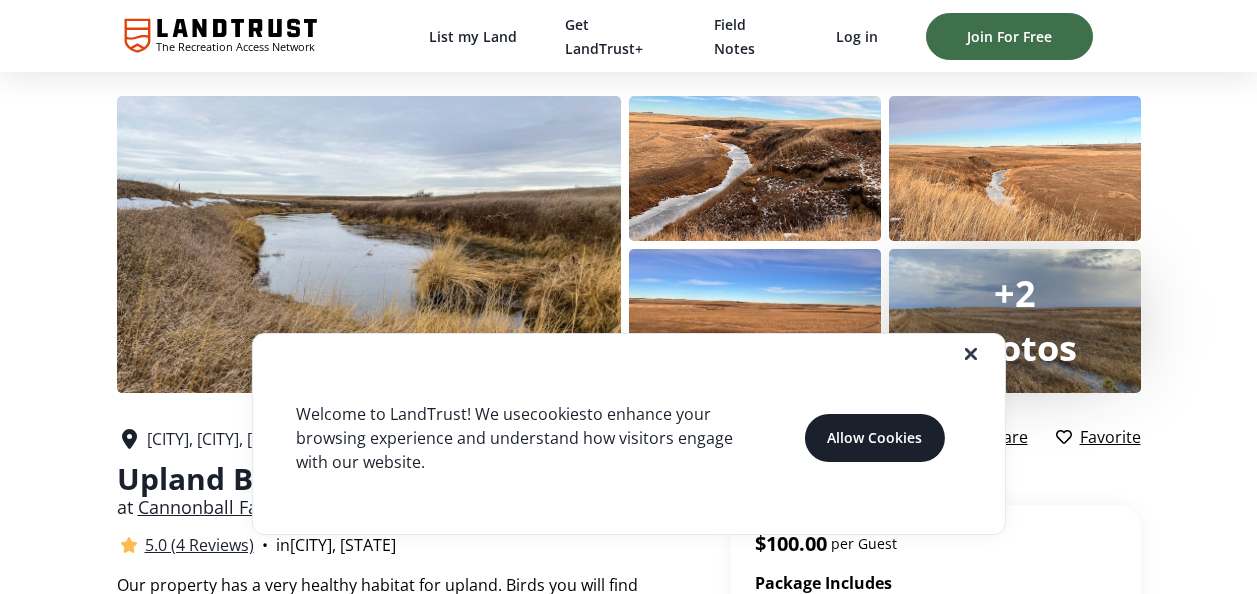 click 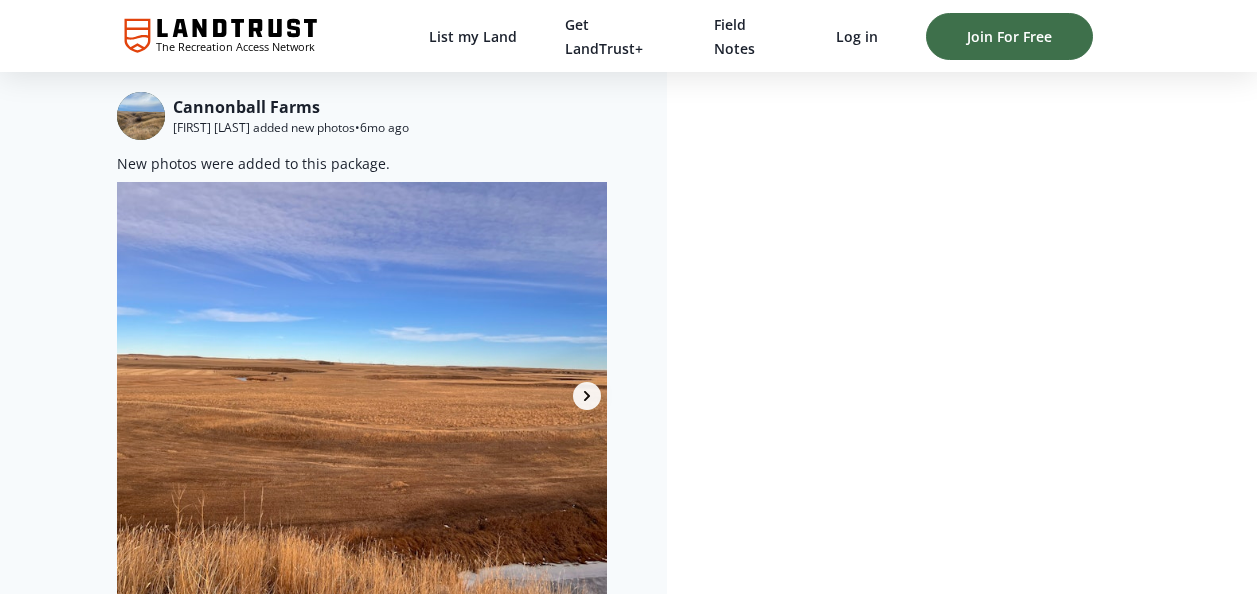 scroll, scrollTop: 1500, scrollLeft: 0, axis: vertical 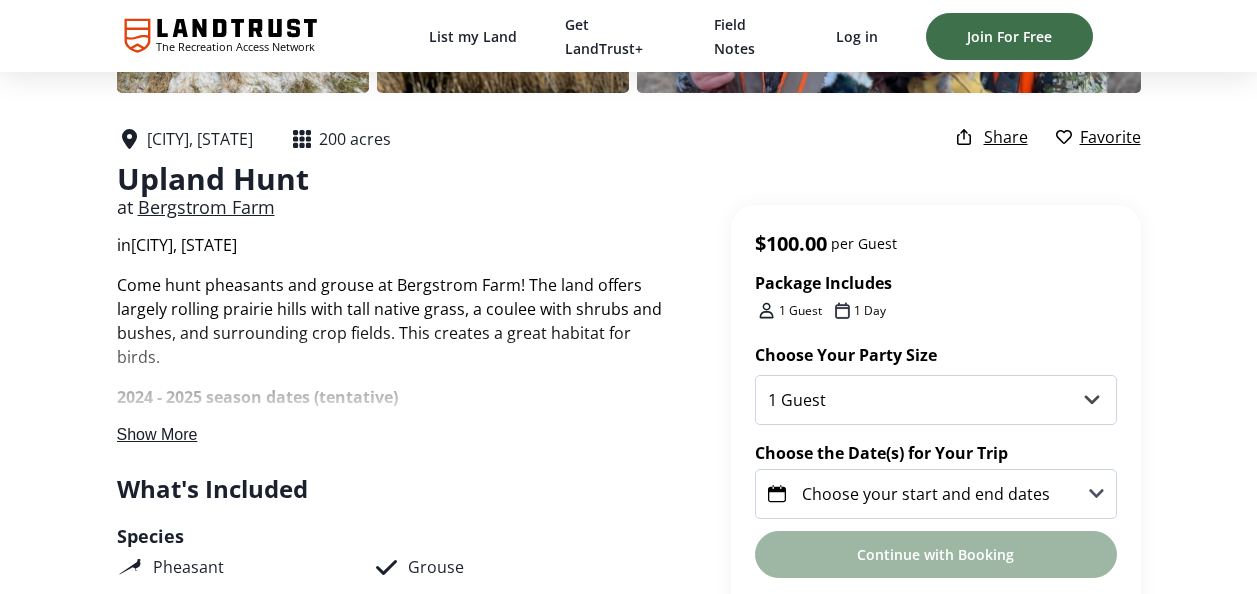 click on "Choose the Date(s) for Your Trip" at bounding box center (881, 453) 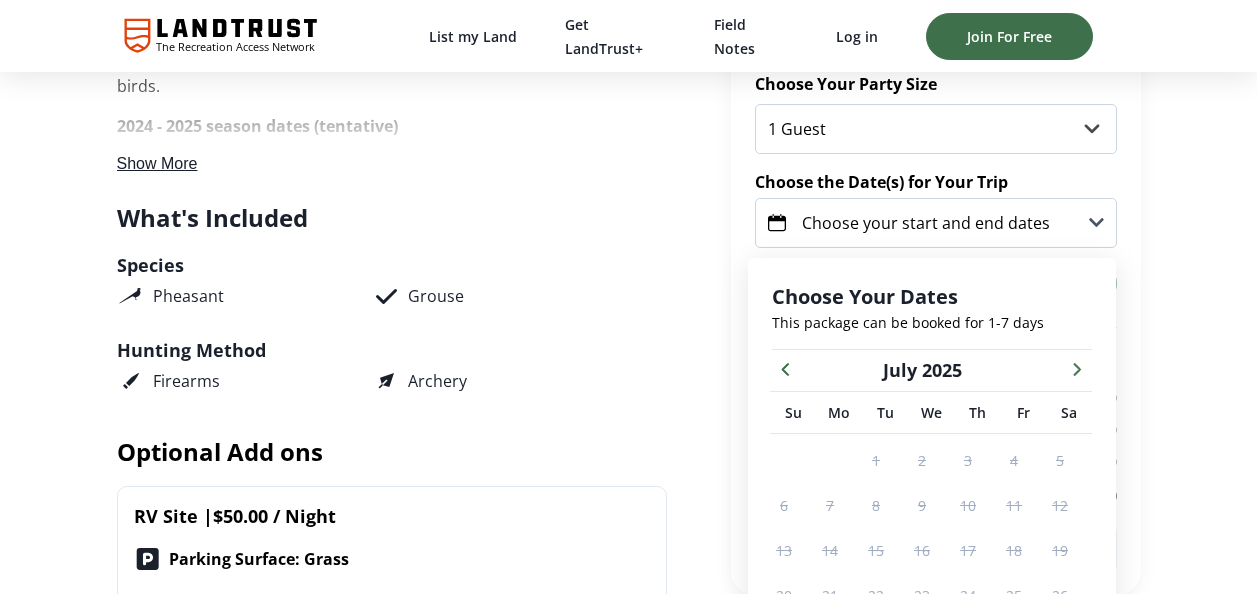 scroll, scrollTop: 725, scrollLeft: 0, axis: vertical 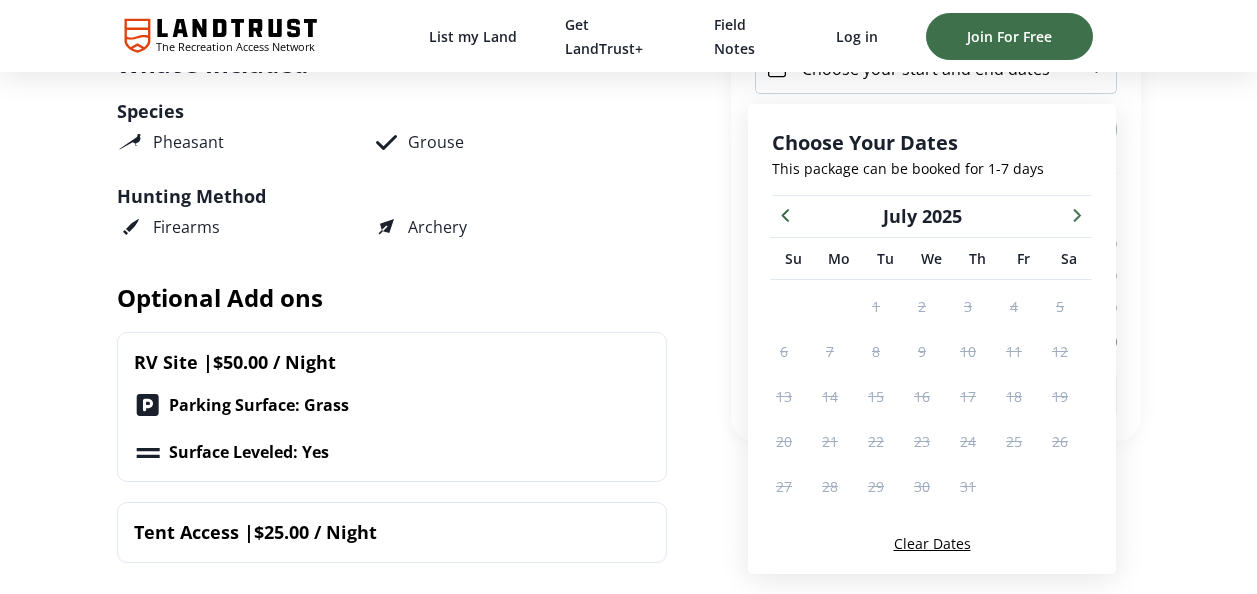 click 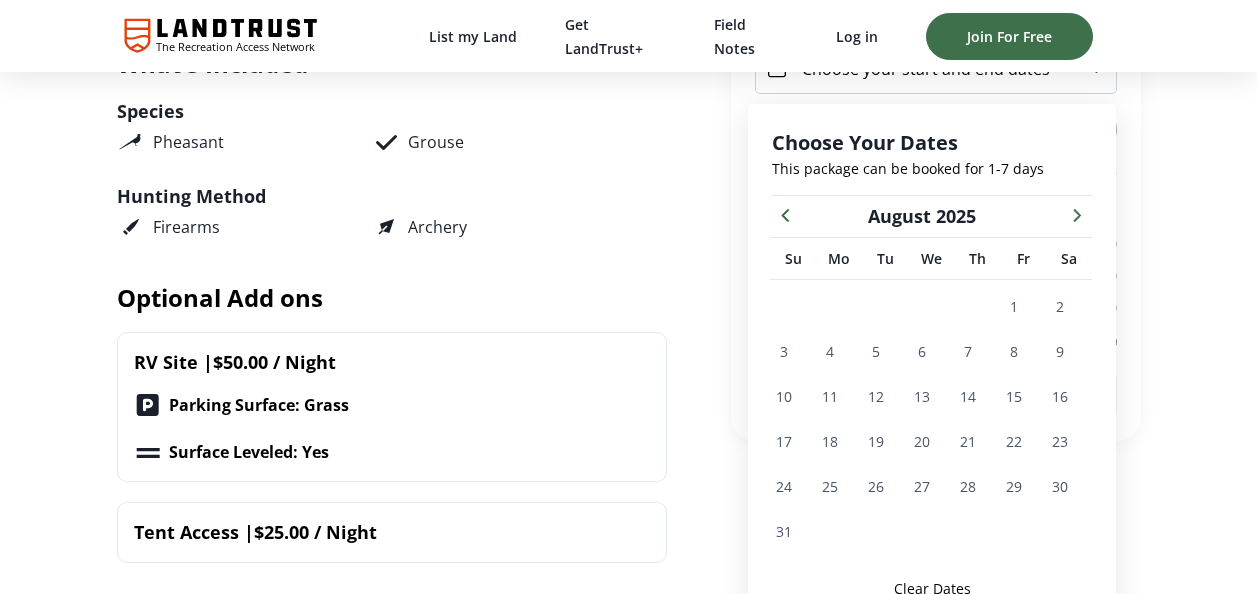 click 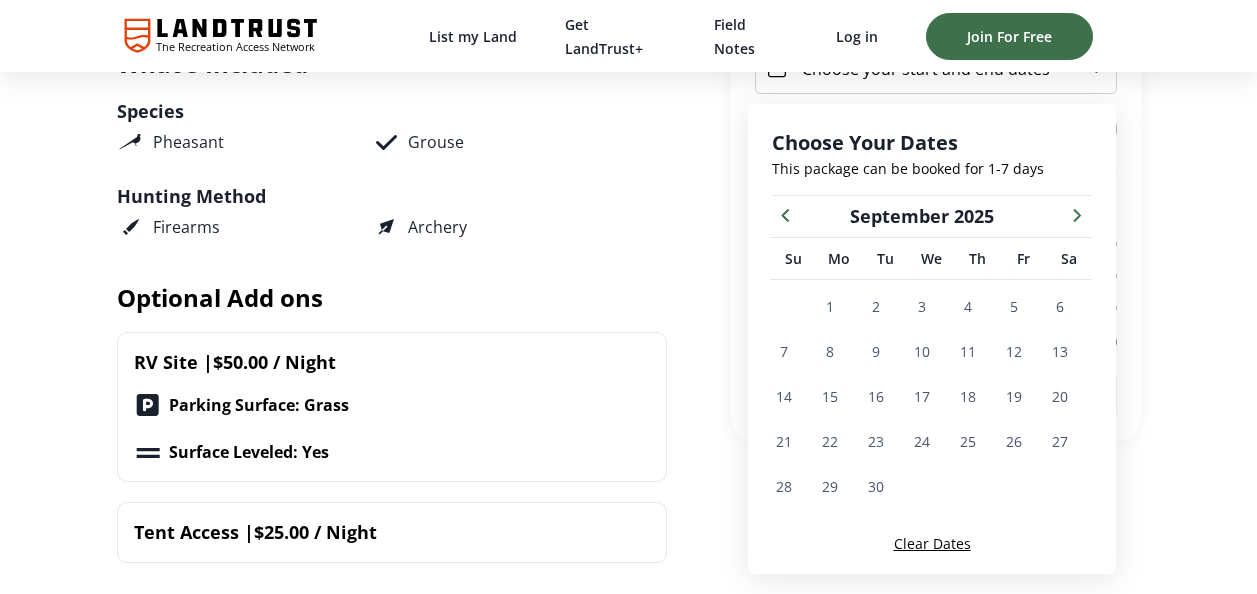 click 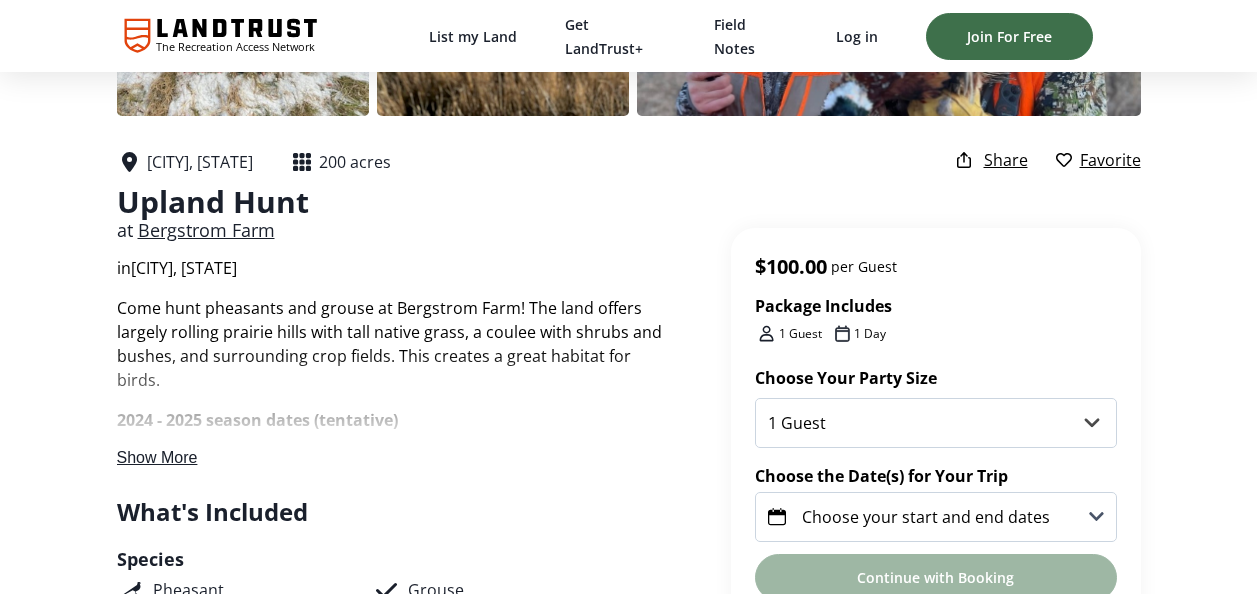 scroll, scrollTop: 300, scrollLeft: 0, axis: vertical 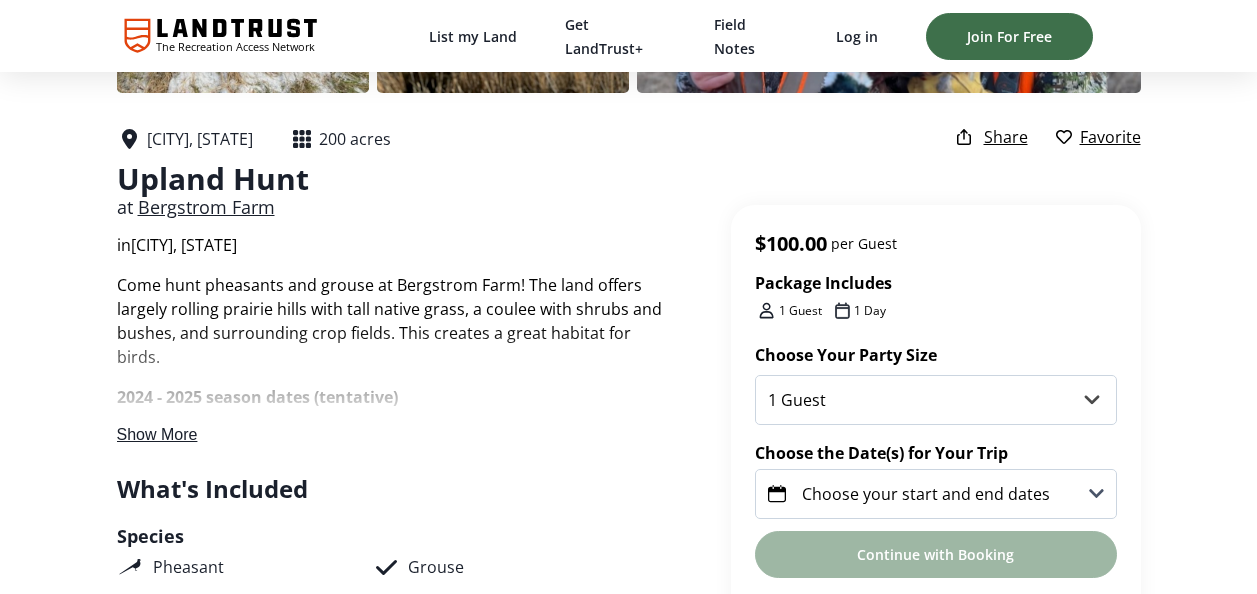 click on "Show More" at bounding box center [157, 434] 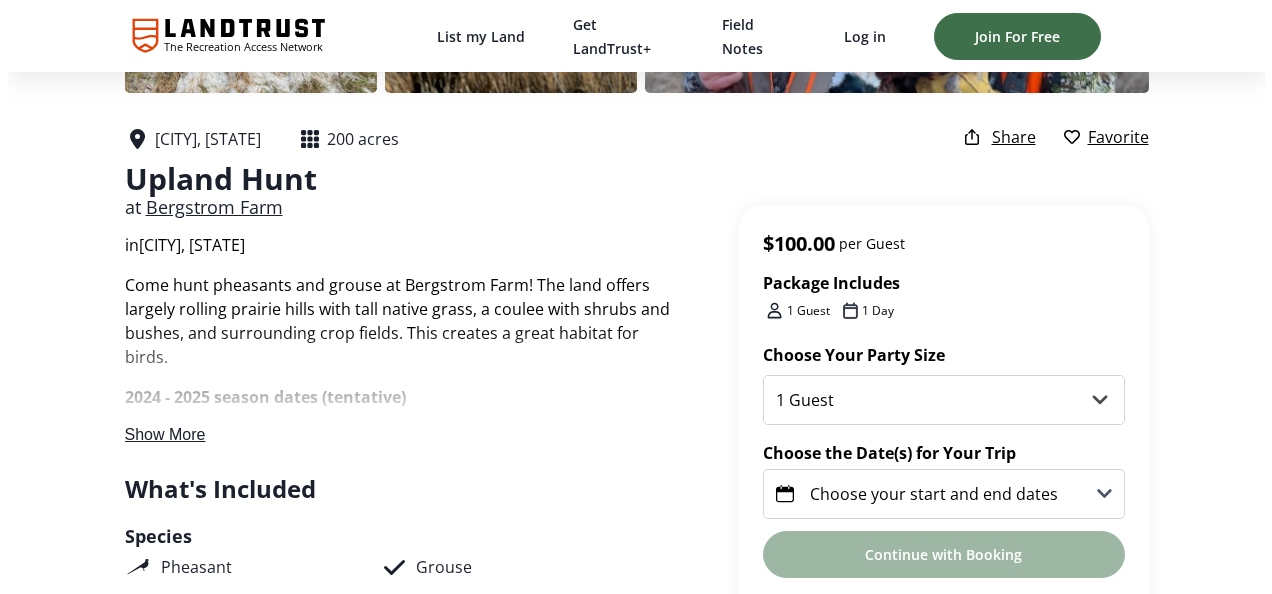 scroll, scrollTop: 0, scrollLeft: 0, axis: both 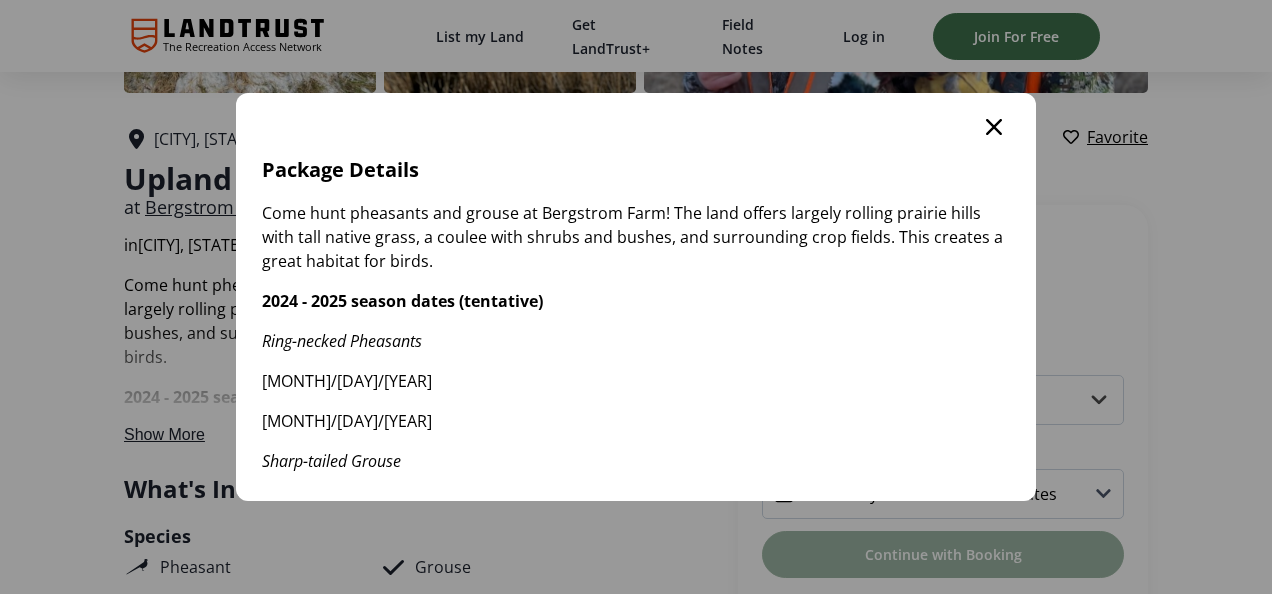 click 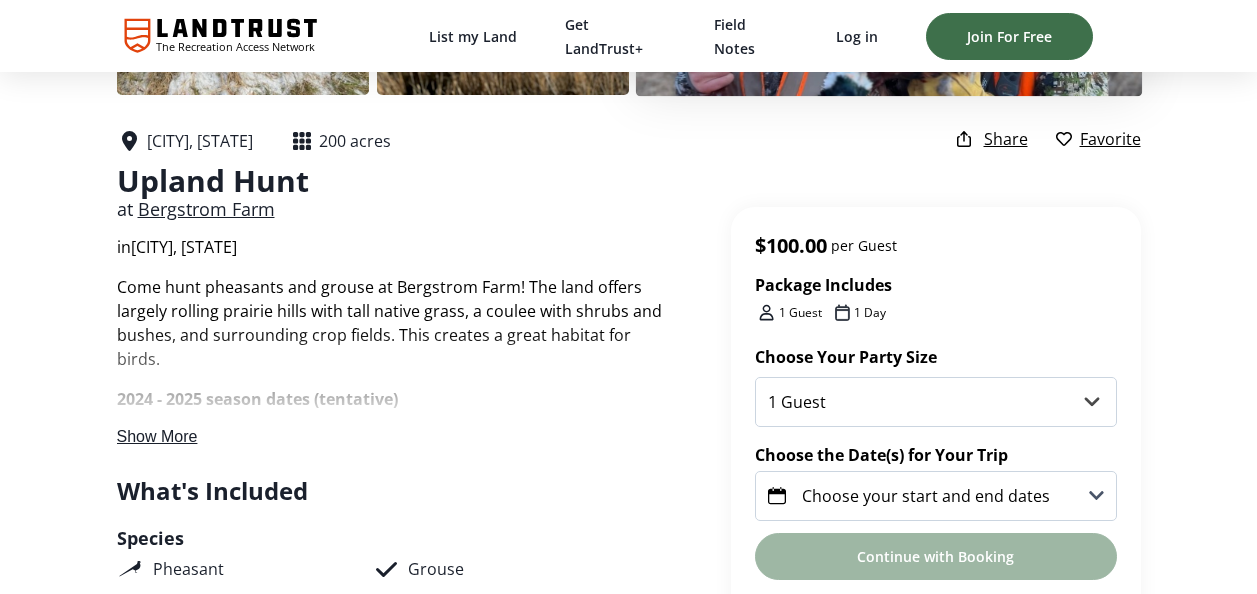 scroll, scrollTop: 300, scrollLeft: 0, axis: vertical 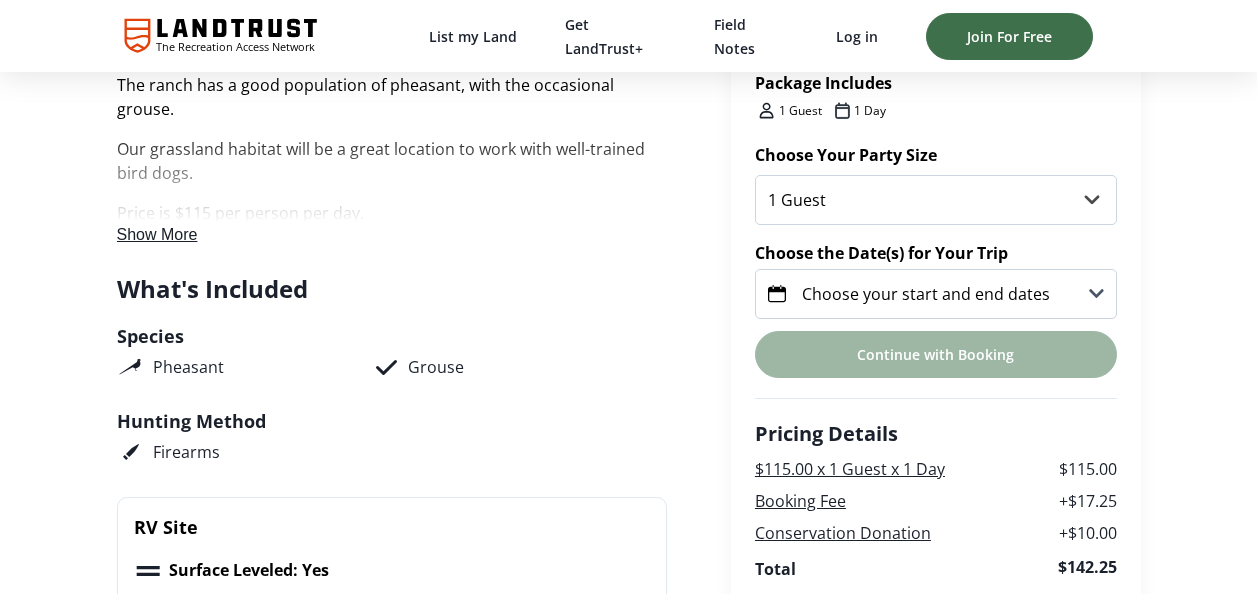 click on "Choose your start and end dates" at bounding box center [936, 294] 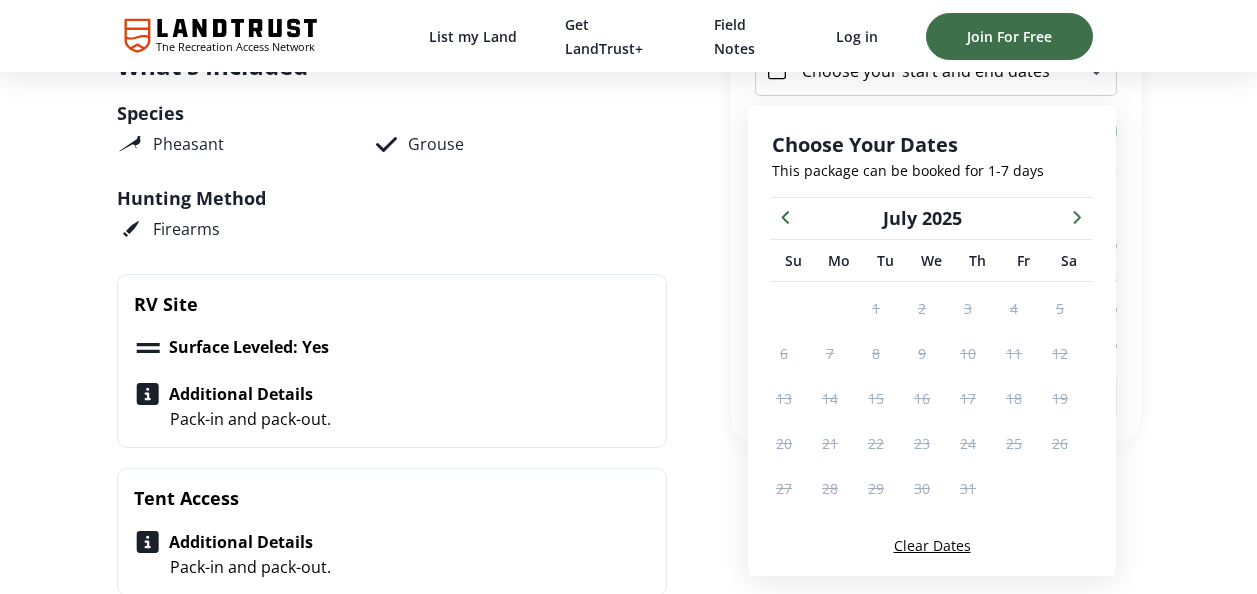 scroll, scrollTop: 725, scrollLeft: 0, axis: vertical 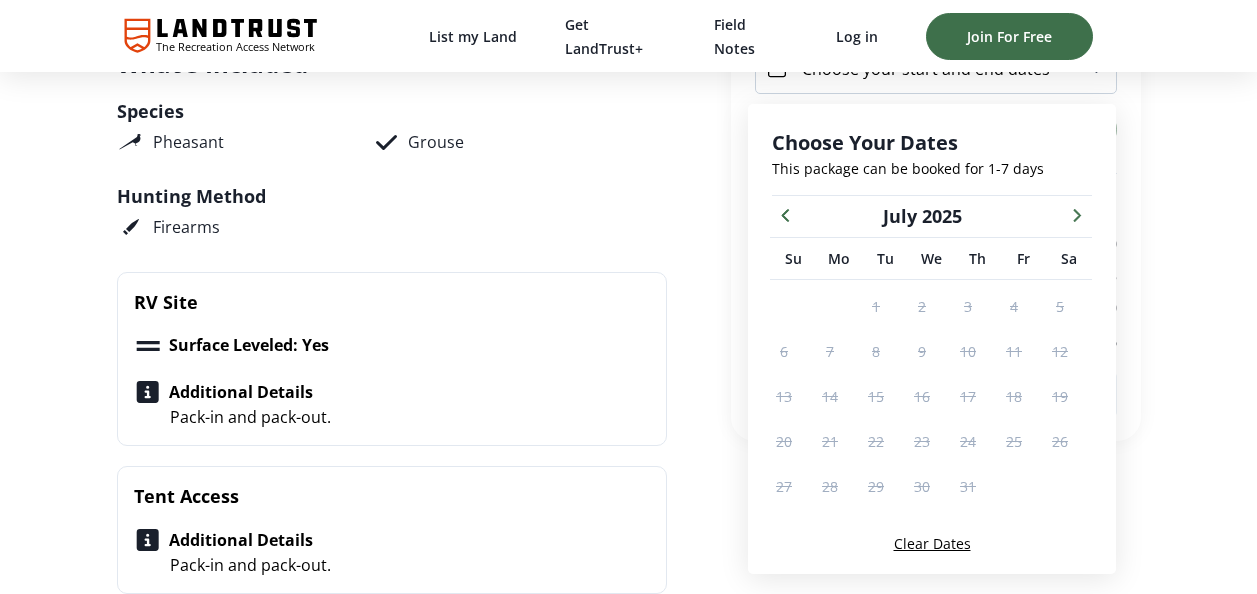 click at bounding box center (1077, 214) 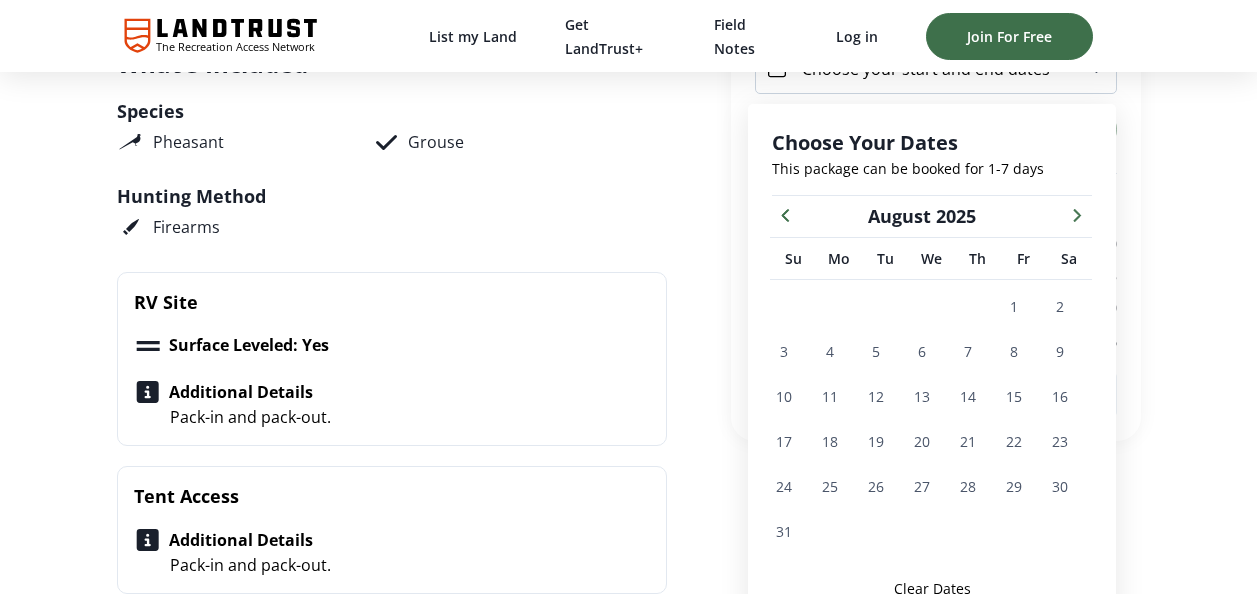 click at bounding box center (1077, 214) 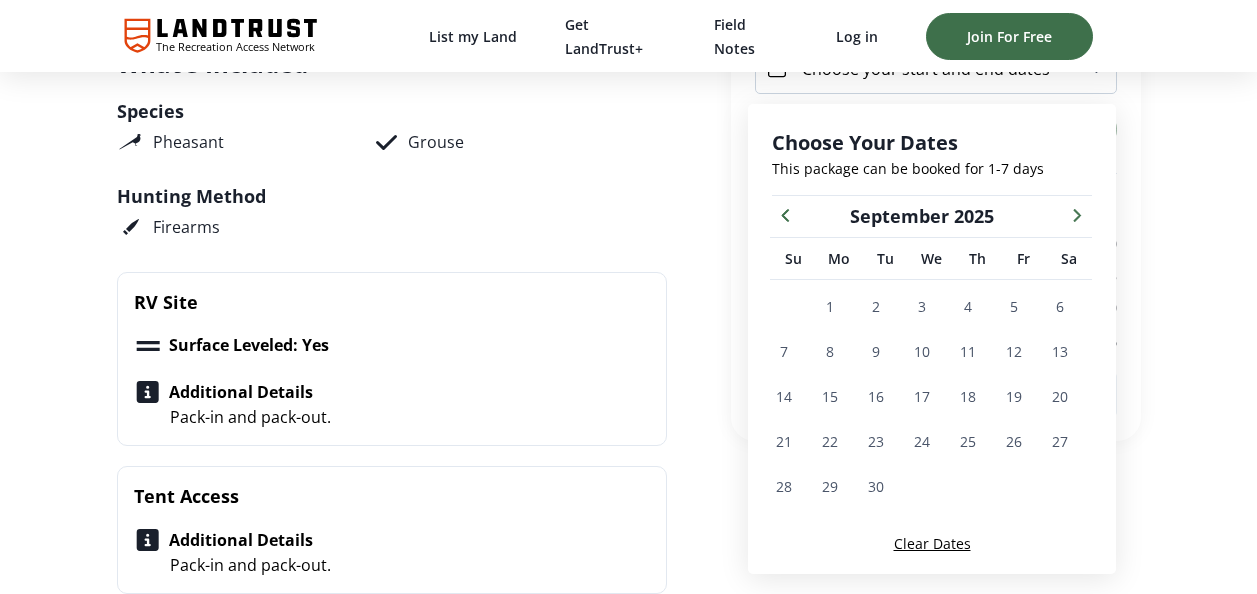 click at bounding box center (1077, 214) 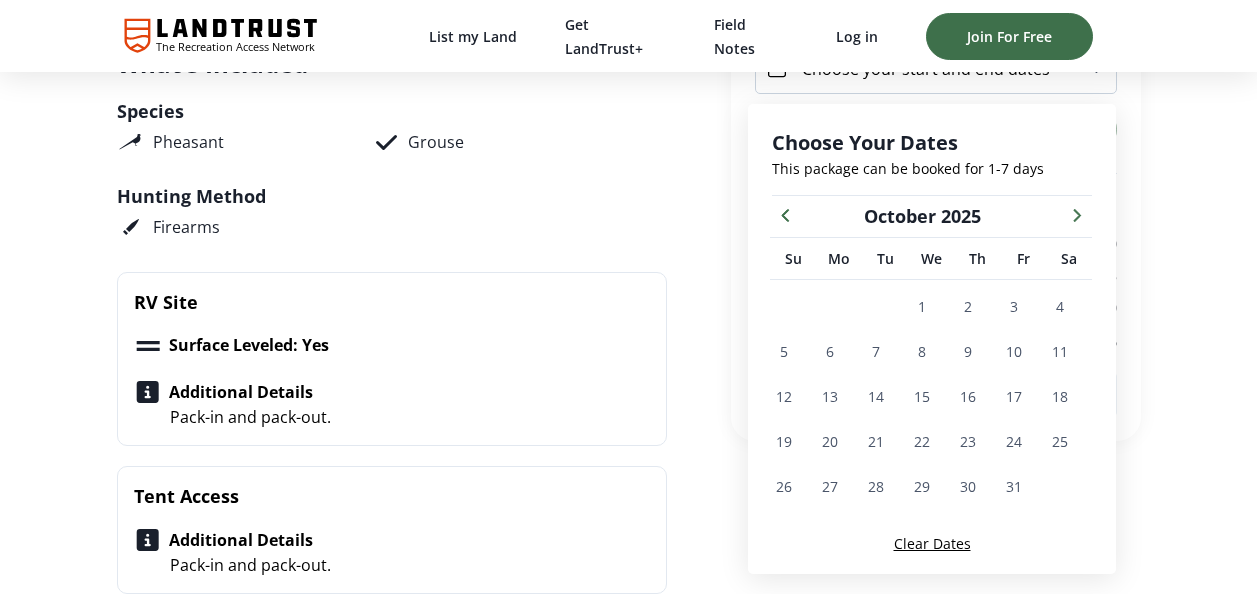 click at bounding box center (1077, 214) 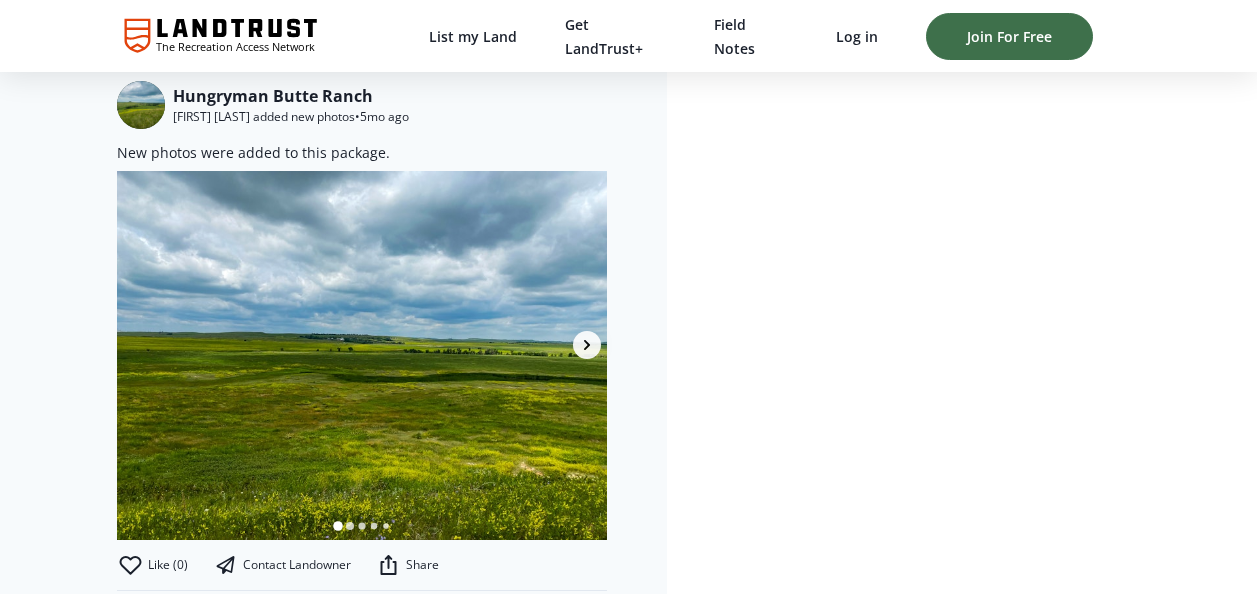 scroll, scrollTop: 1600, scrollLeft: 0, axis: vertical 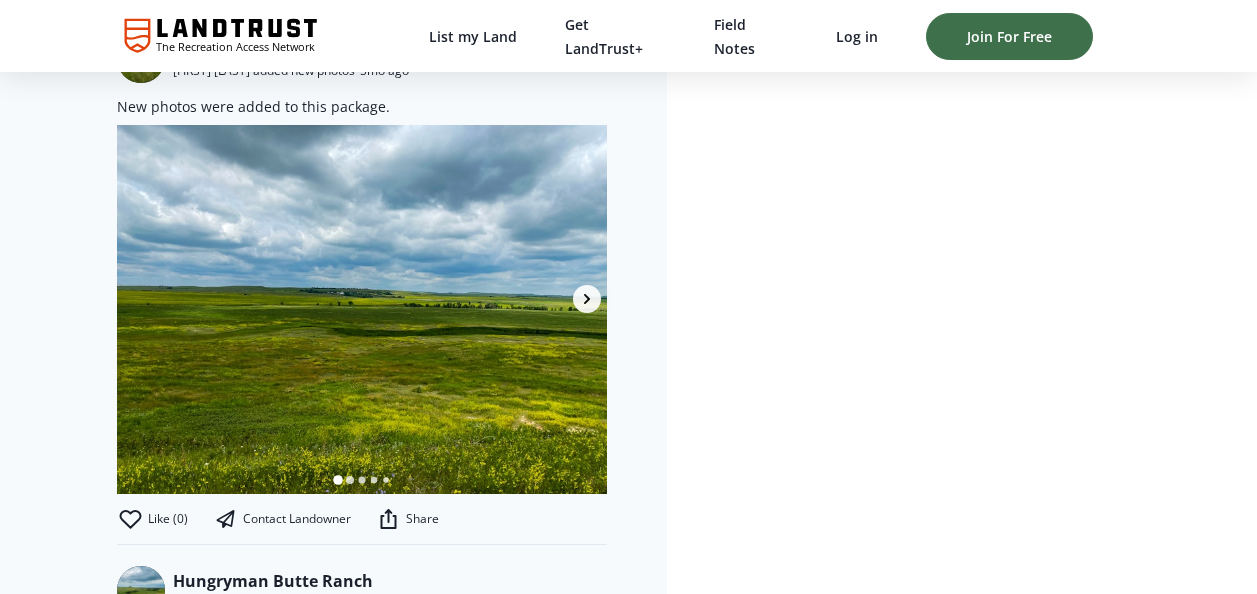 click at bounding box center [362, 309] 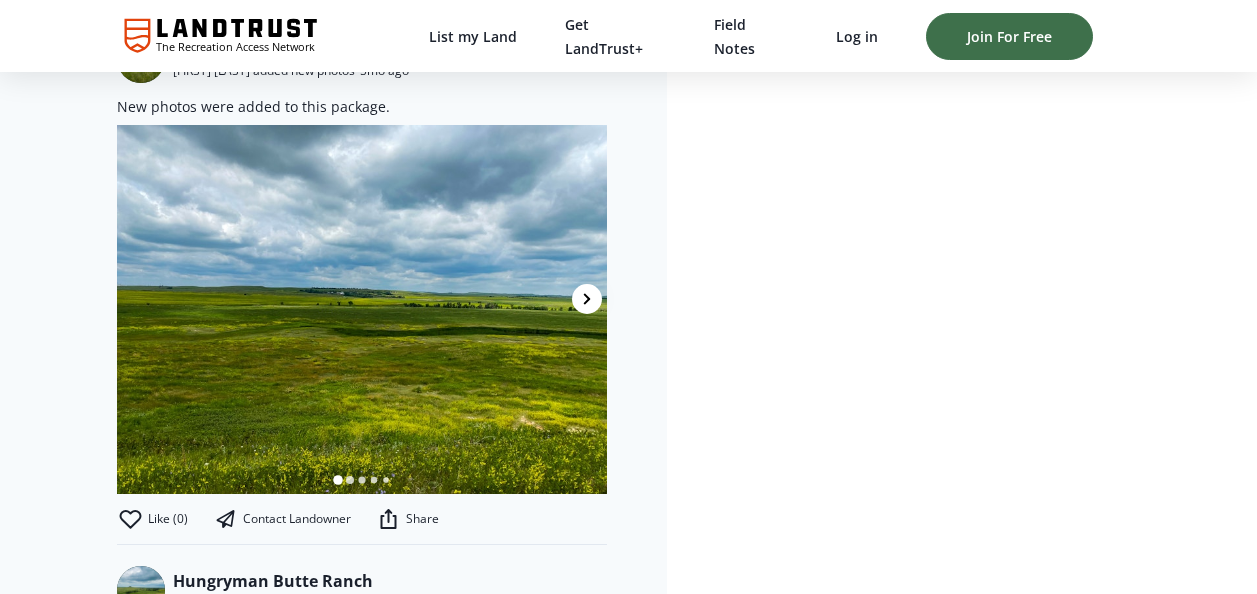 click at bounding box center (587, 299) 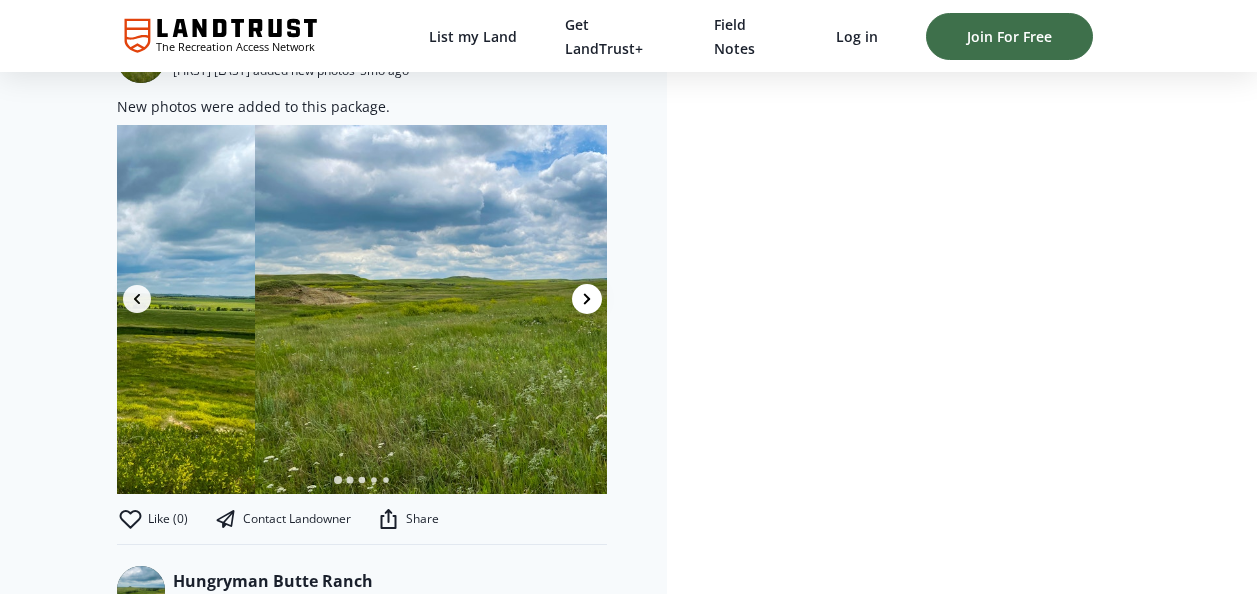 scroll, scrollTop: 0, scrollLeft: 490, axis: horizontal 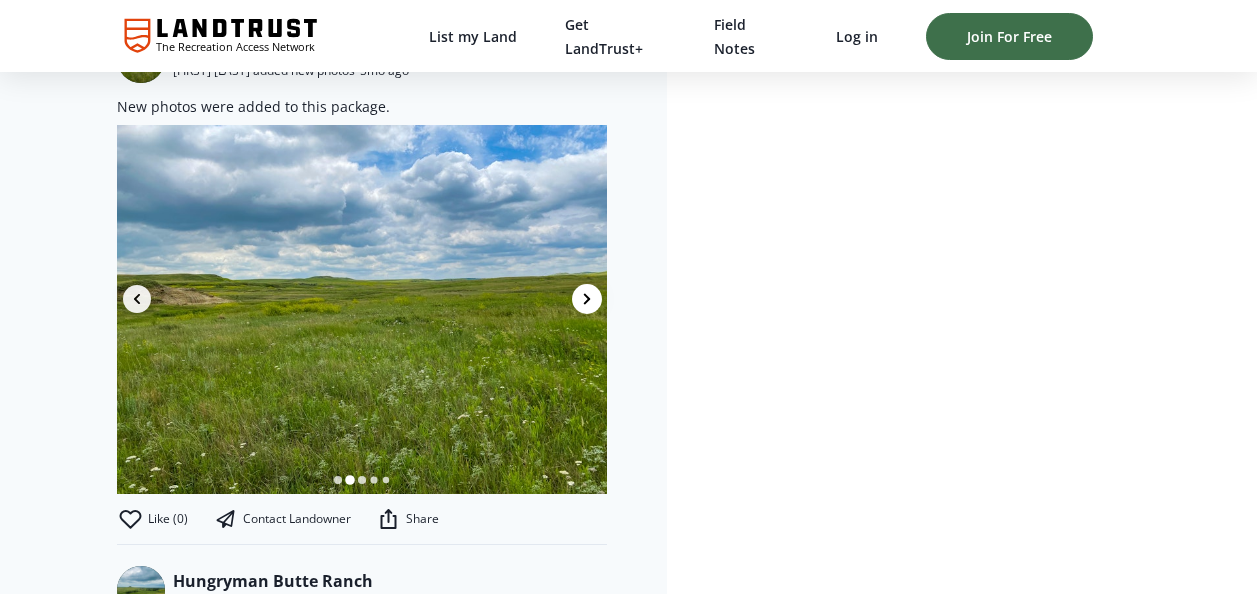 click at bounding box center [587, 299] 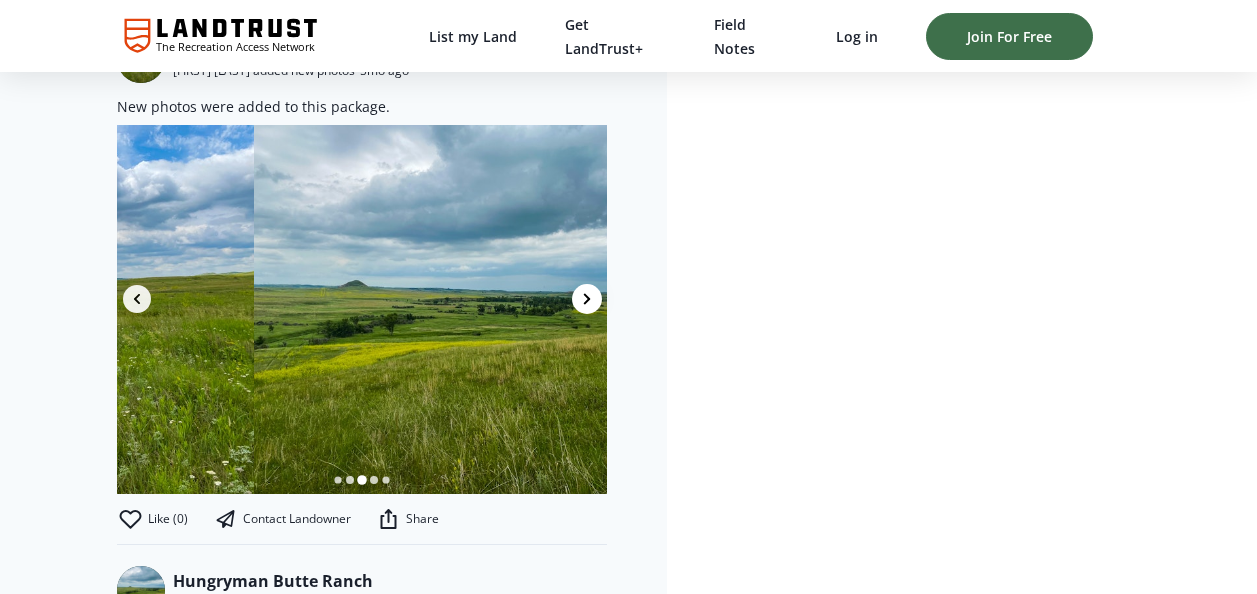 scroll, scrollTop: 0, scrollLeft: 981, axis: horizontal 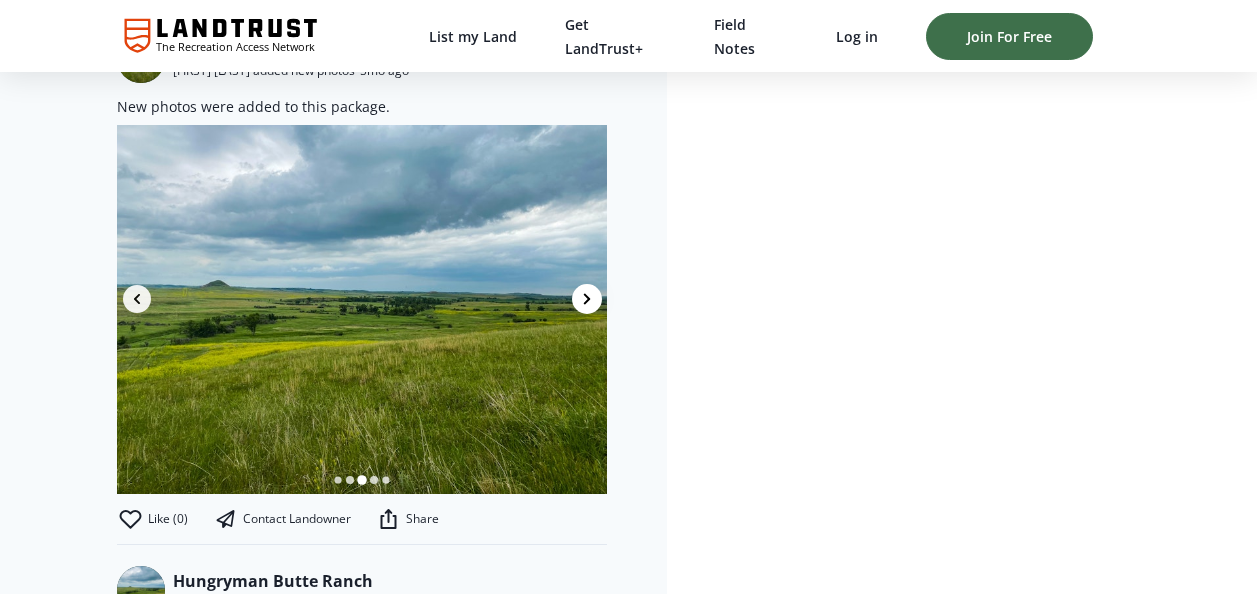 click at bounding box center [587, 299] 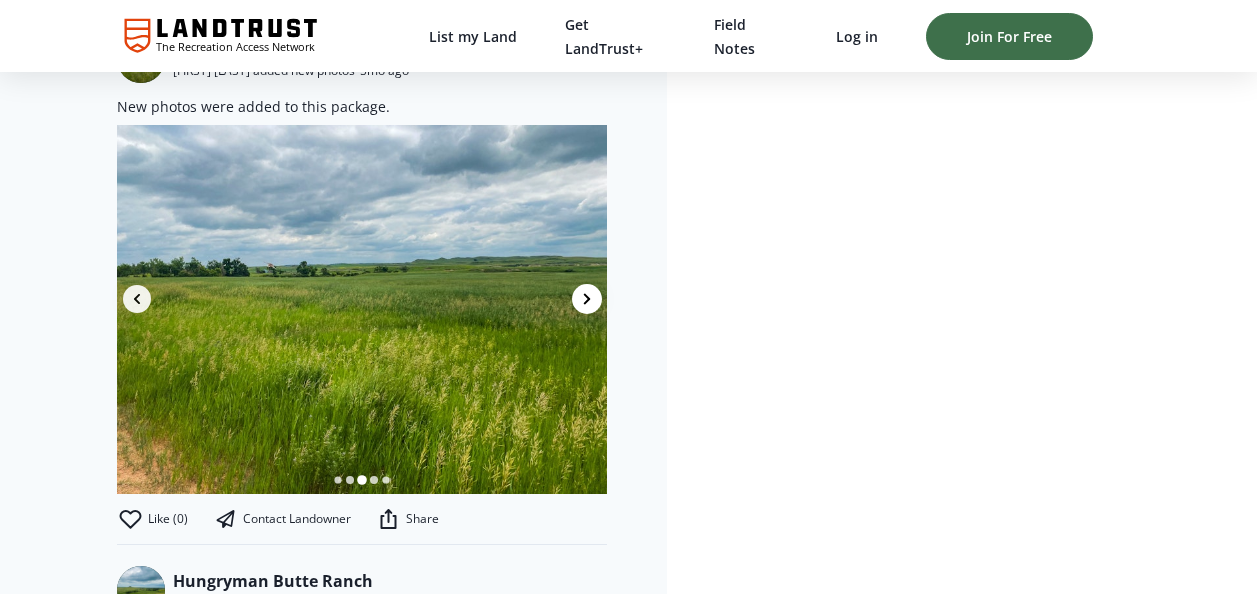 click at bounding box center [587, 299] 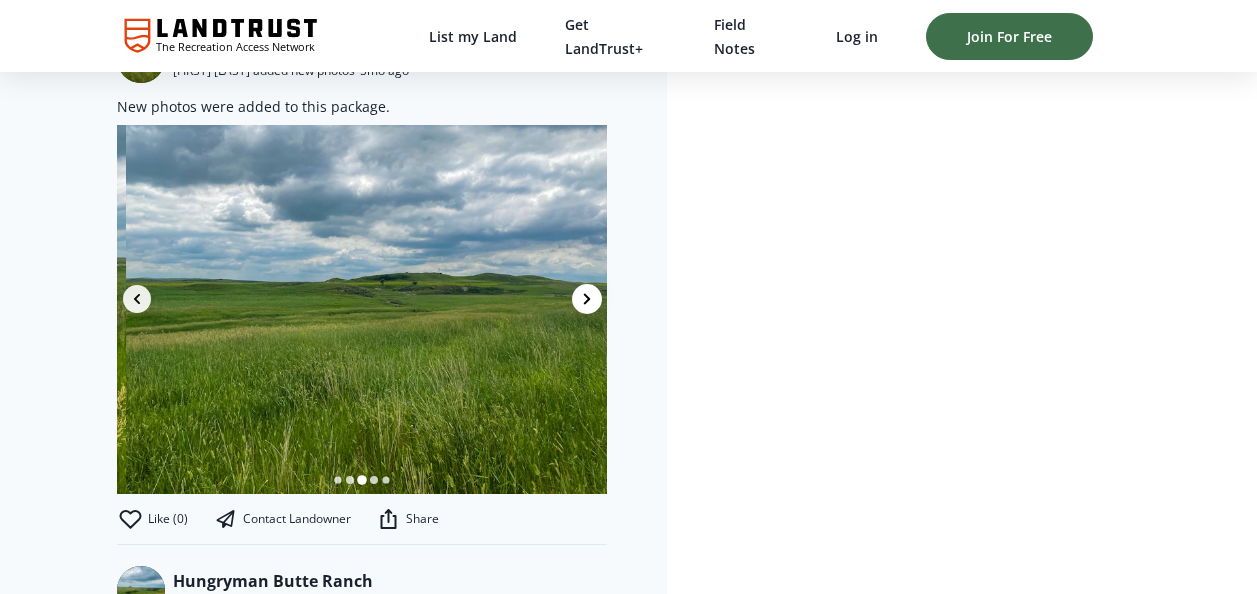 scroll, scrollTop: 0, scrollLeft: 1962, axis: horizontal 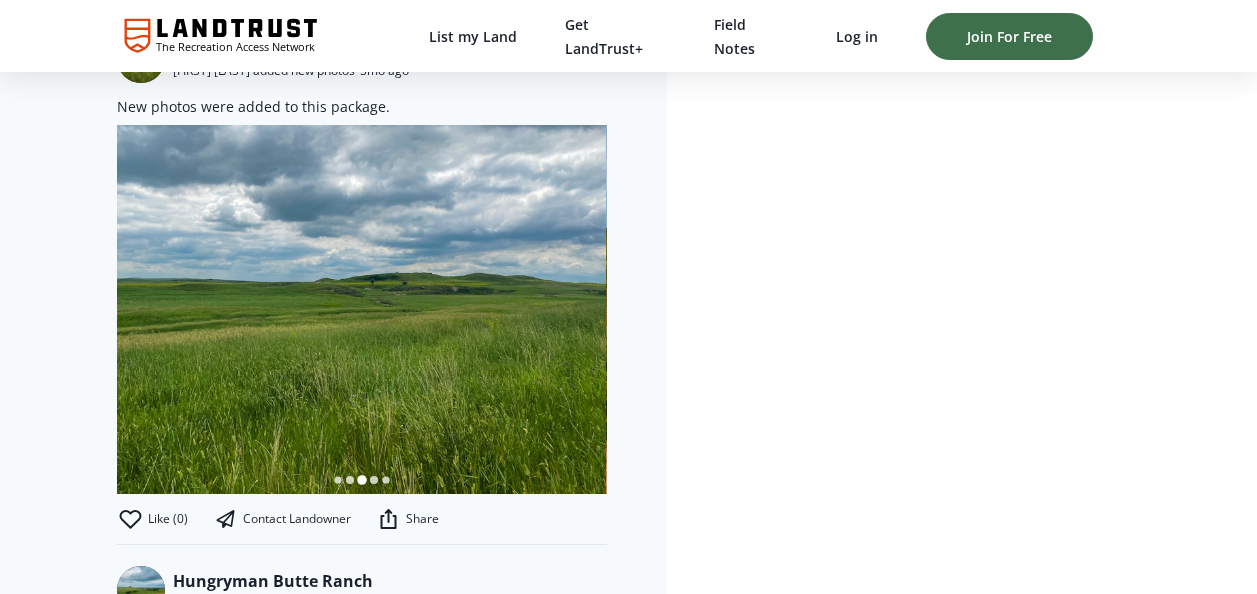 click on "$125.00 per Guest Package Includes 1 Guest 1 Day Accepting Bookings May 1, 2025 Notify Me Get notified when this package is available to book. * Prices are for exclusive access to this property. Book Now, Pay Later with Credova Get a real-time decision on available financing options. Based on your application acceptance, you will receive a virtual debit card from Credova that you can use for this LandTrust booking. How it works Select the "Get Prequalified" button at checkout. Complete the application to receive your financing options and see what options are available for your LandTrust booking. Once you see the virtual debit card in the Credova application, complete your LandTrust booking by using the new card provided by Credova at checkout. Close Upgrade Today To Get Early Access to the newest properties and hunts. Enjoy an early access period and be the first to contact landowners and book newly listed properties before non-LandTrust+ members. Easily find new properties and hunts Learn More Maybe Later" at bounding box center (936, 2260) 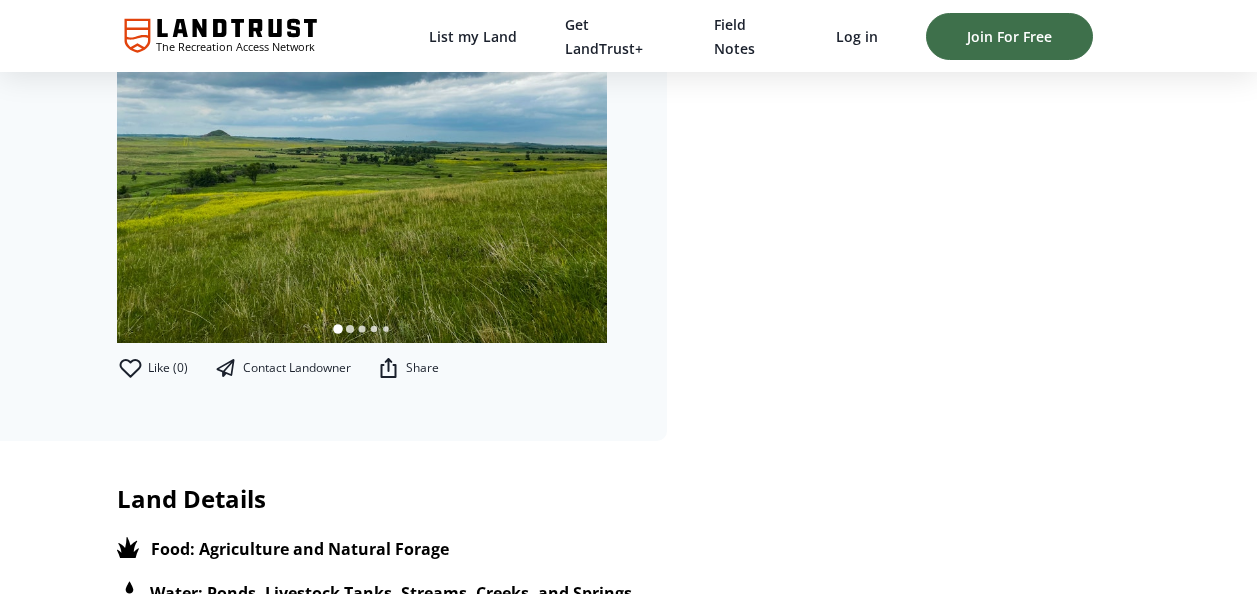 scroll, scrollTop: 2800, scrollLeft: 0, axis: vertical 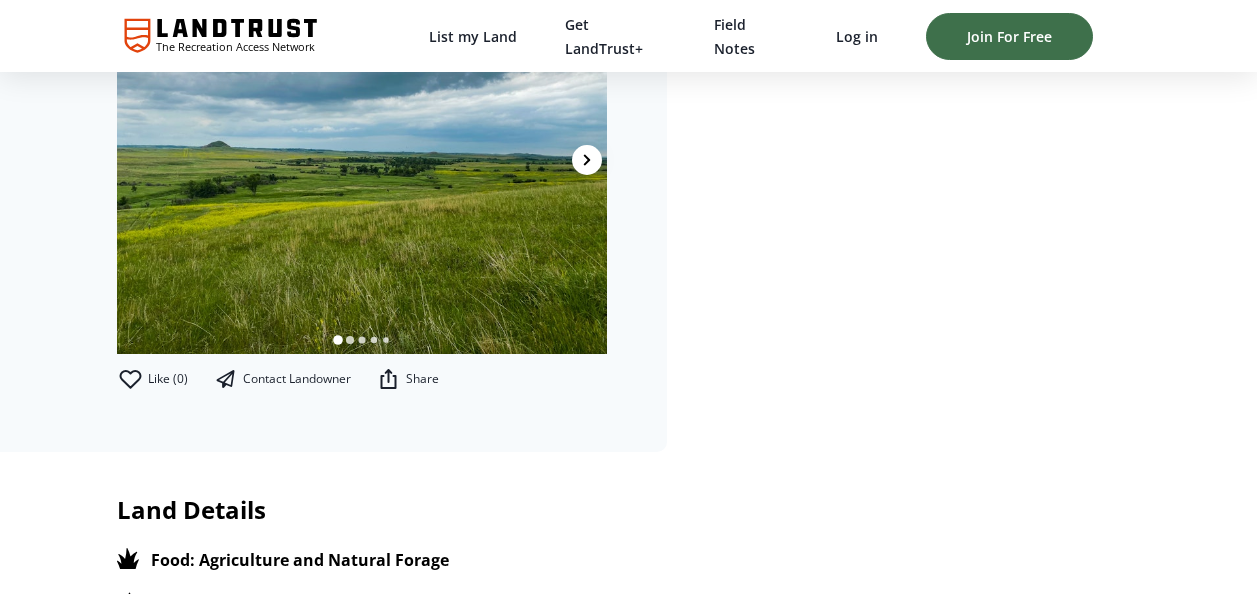 click at bounding box center [587, 160] 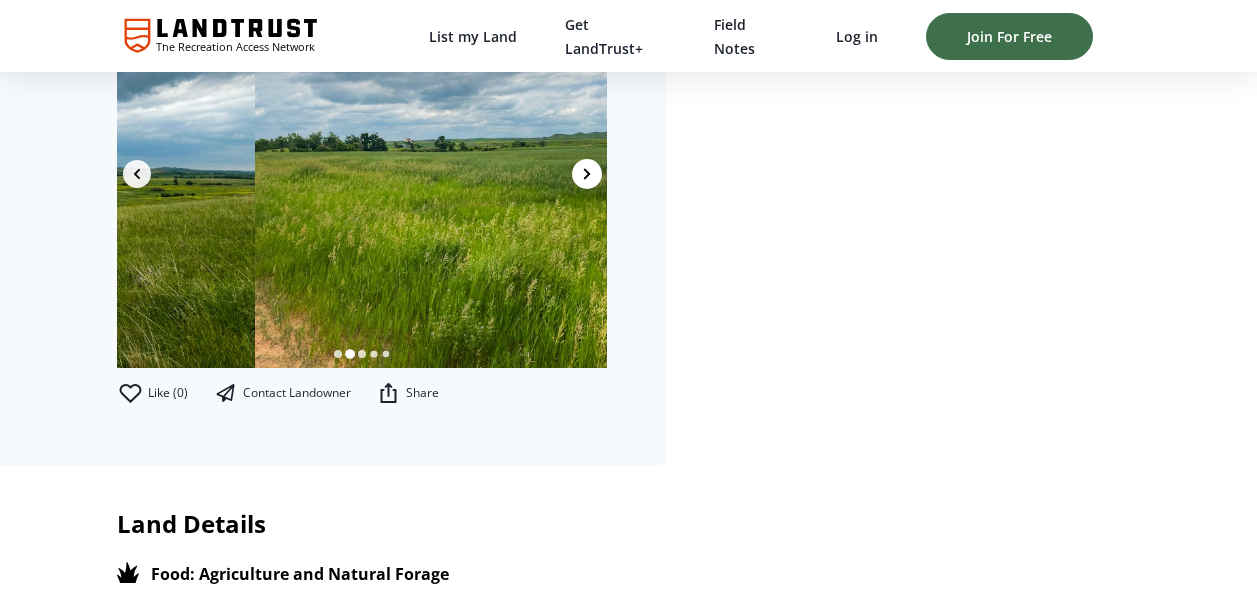 scroll, scrollTop: 0, scrollLeft: 490, axis: horizontal 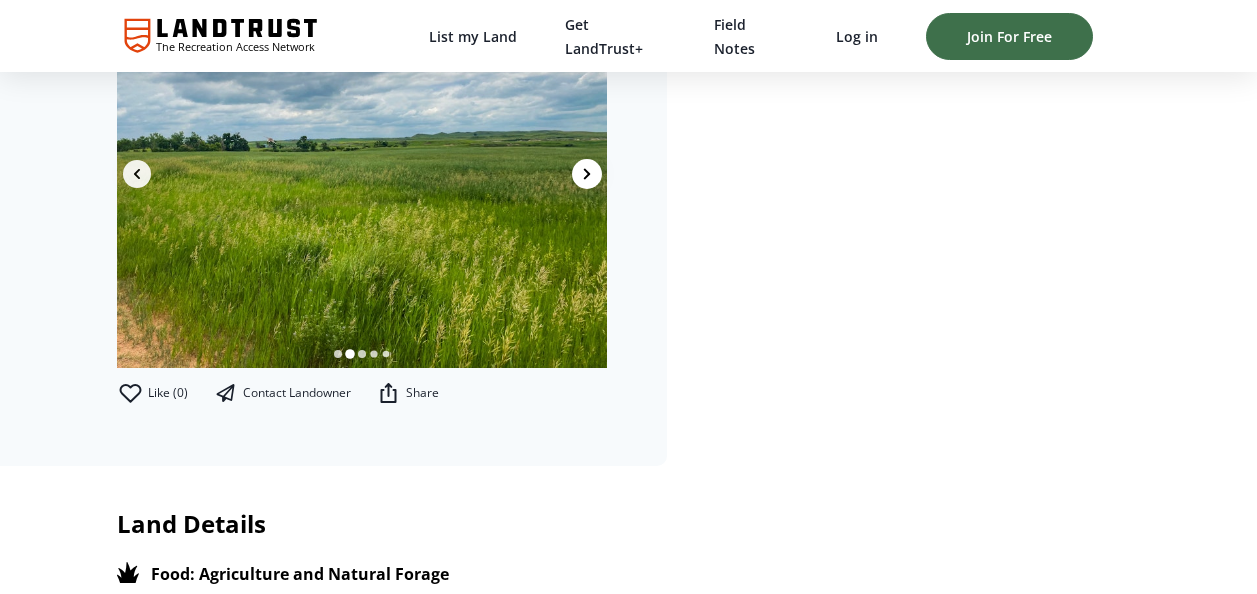 click at bounding box center (587, 174) 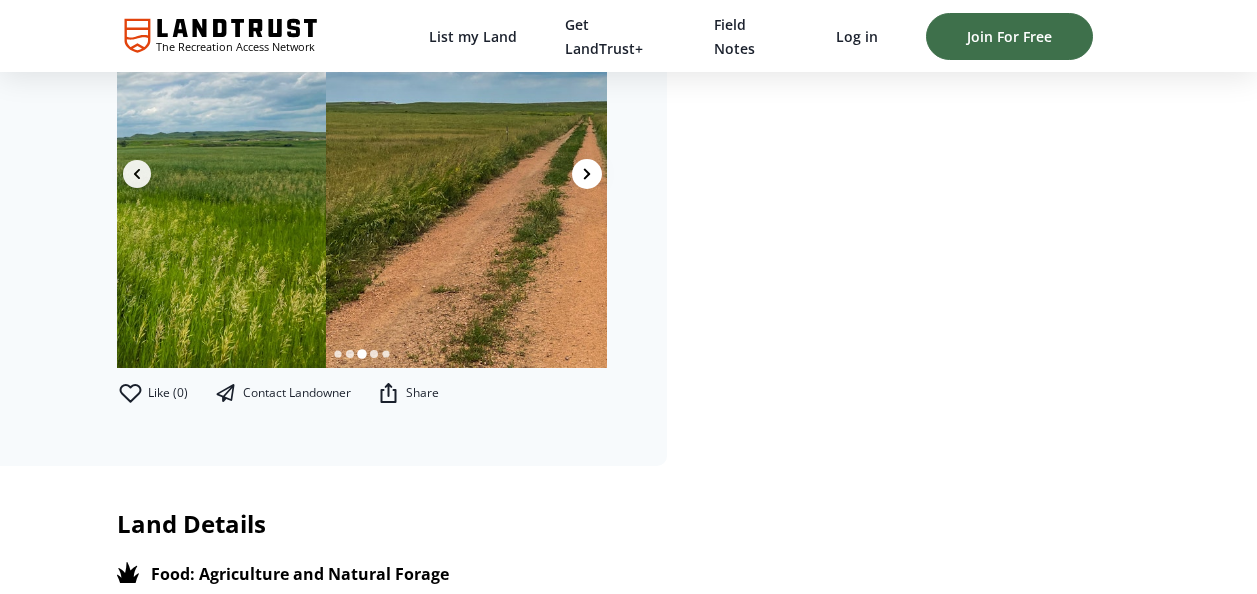 scroll, scrollTop: 0, scrollLeft: 981, axis: horizontal 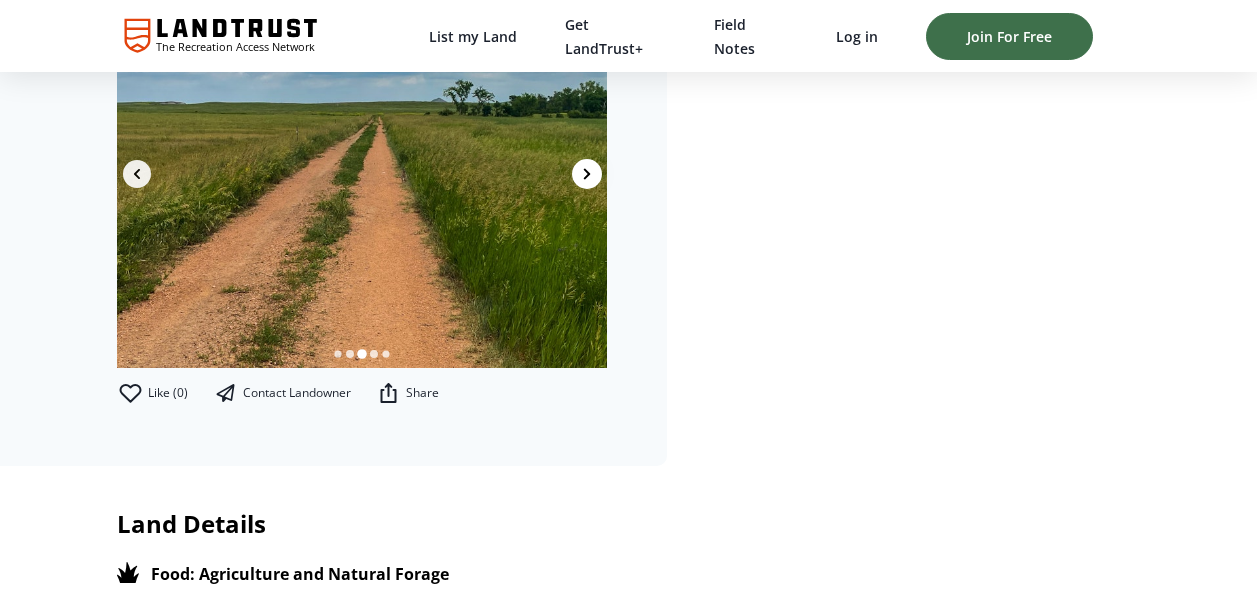 click at bounding box center [587, 174] 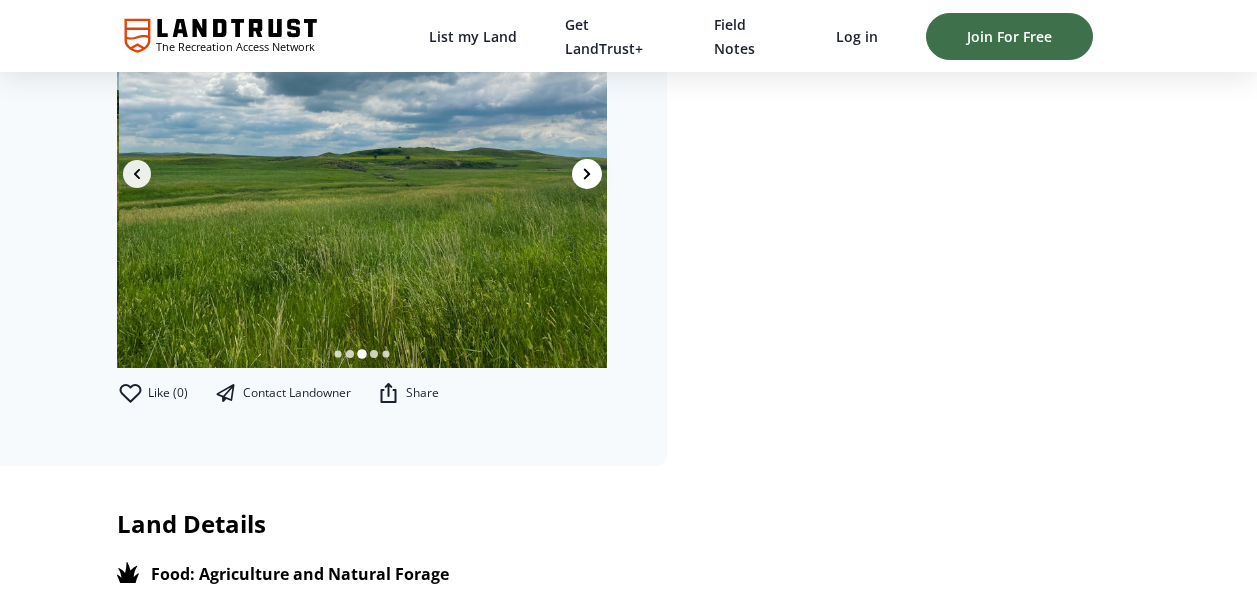 scroll, scrollTop: 0, scrollLeft: 1471, axis: horizontal 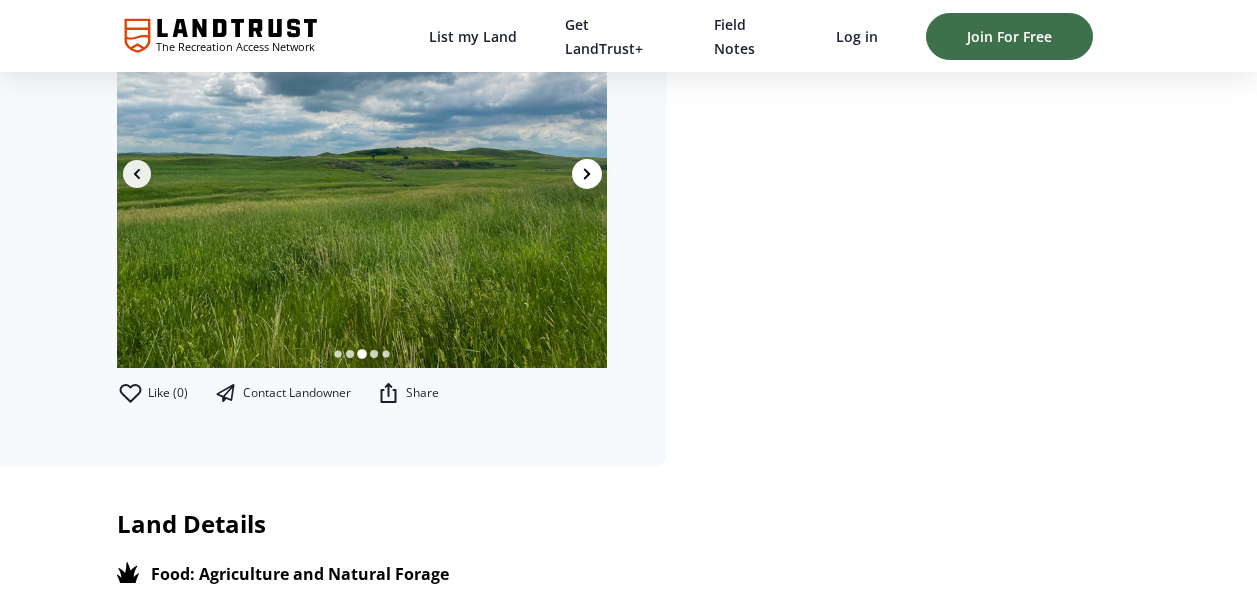 click at bounding box center (587, 174) 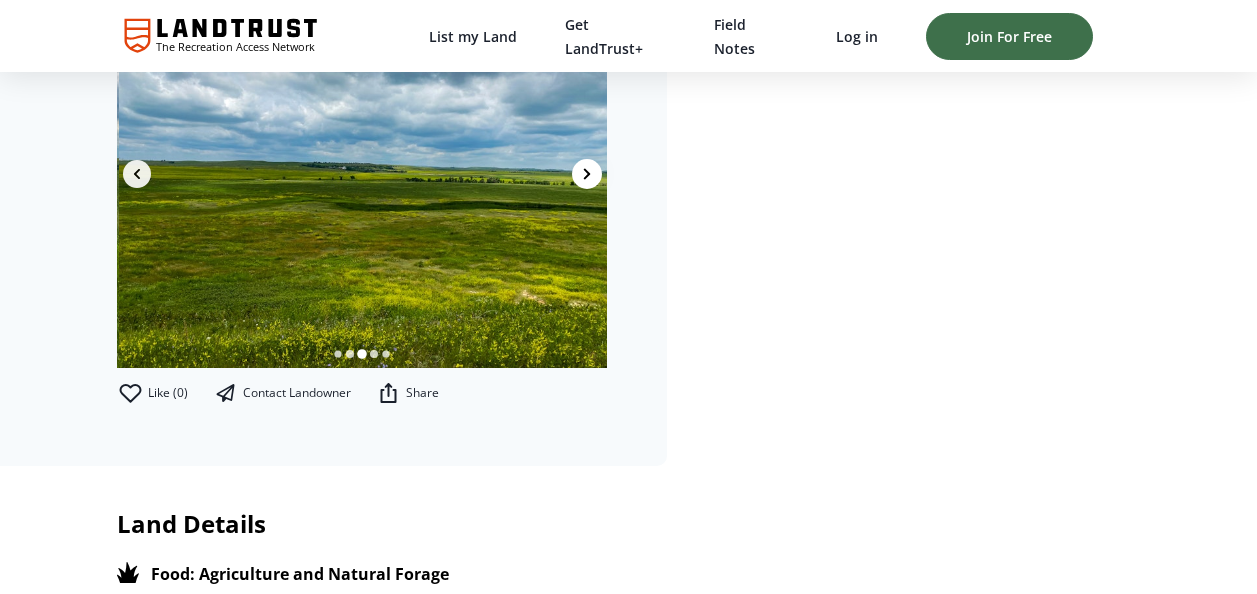 scroll, scrollTop: 0, scrollLeft: 1962, axis: horizontal 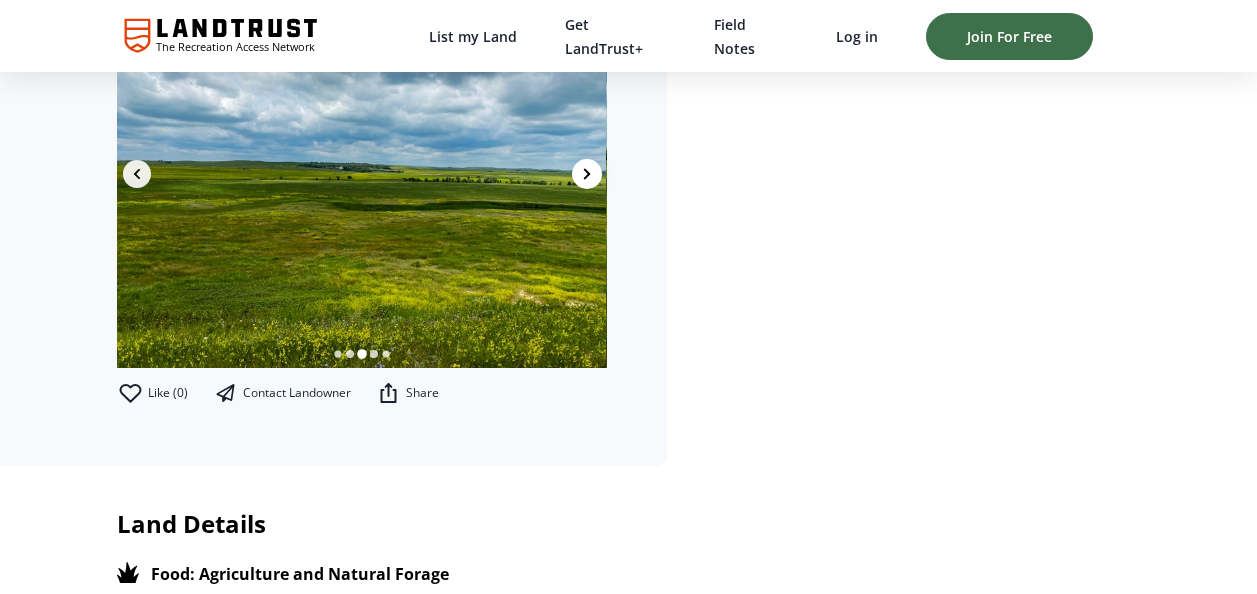 click at bounding box center (587, 174) 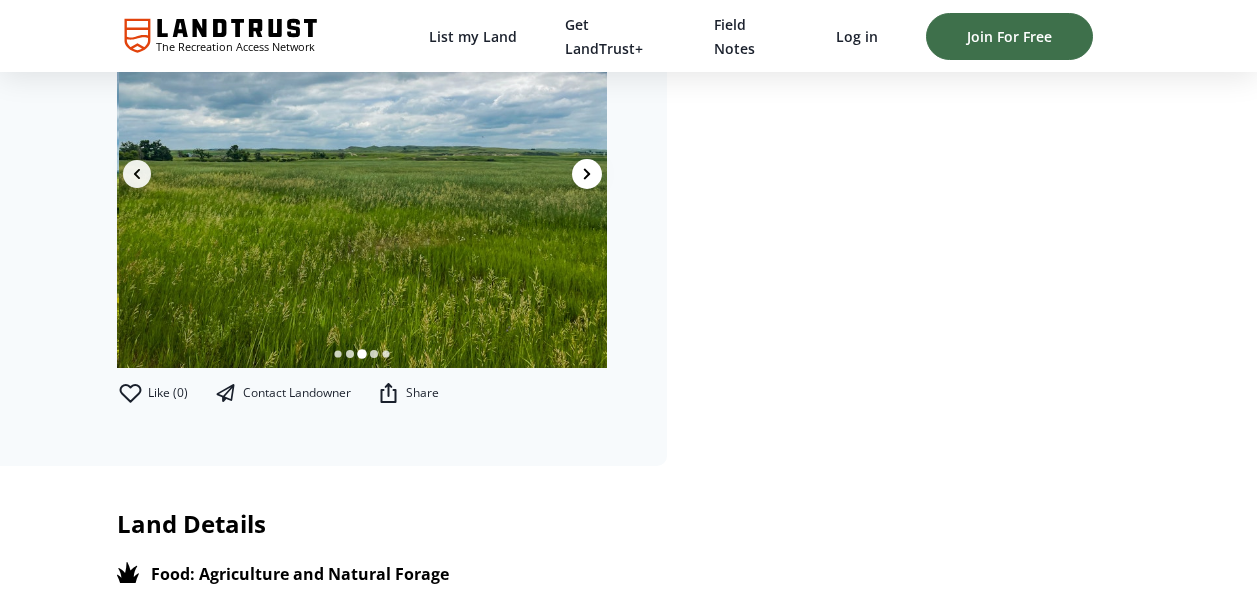 scroll, scrollTop: 0, scrollLeft: 2452, axis: horizontal 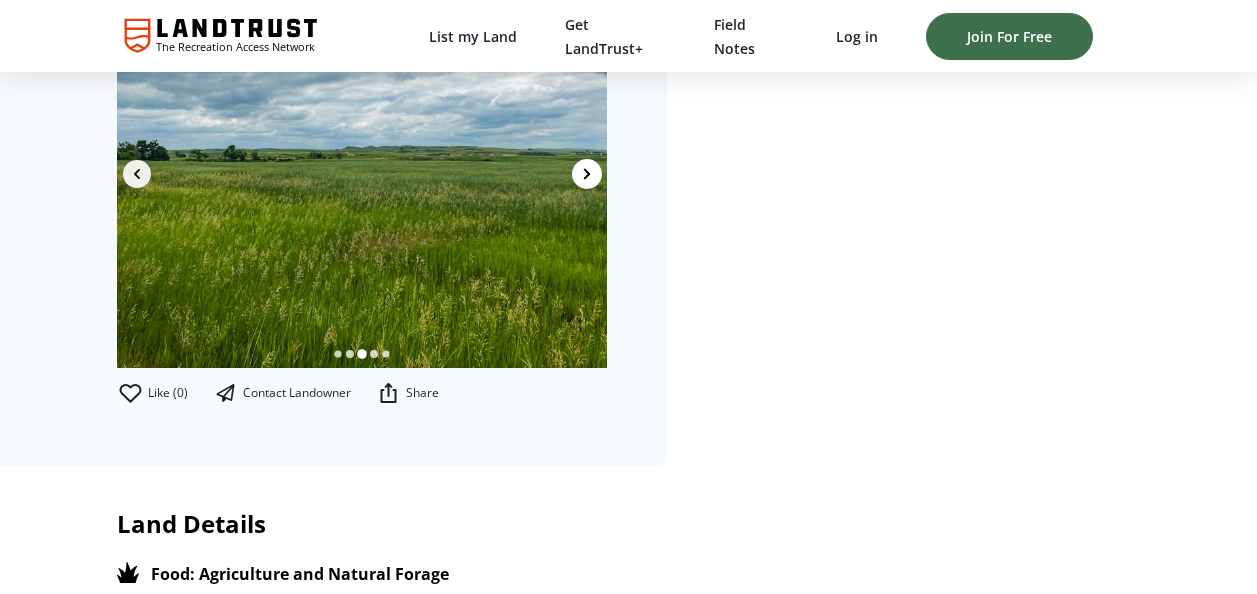 click at bounding box center [587, 174] 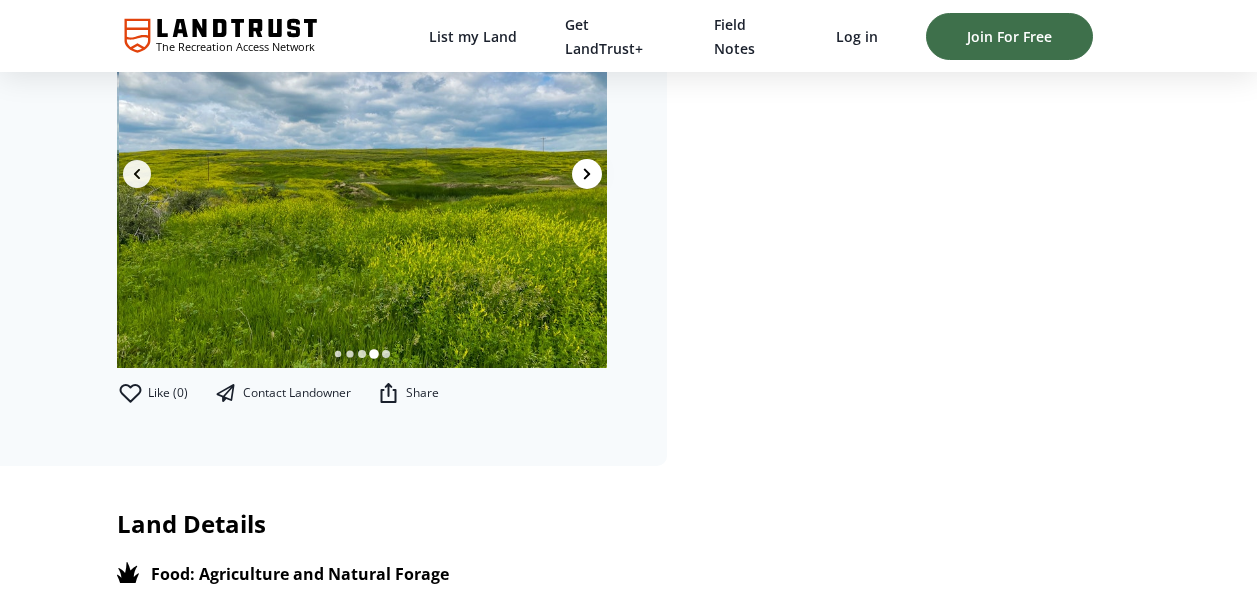 scroll, scrollTop: 0, scrollLeft: 2942, axis: horizontal 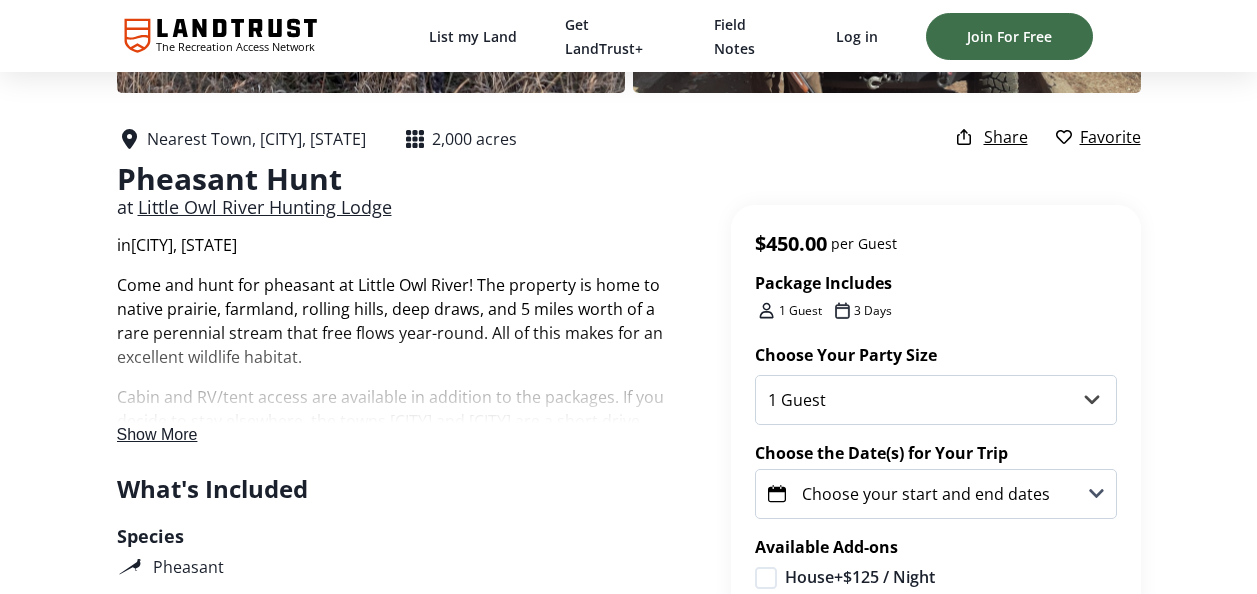 click 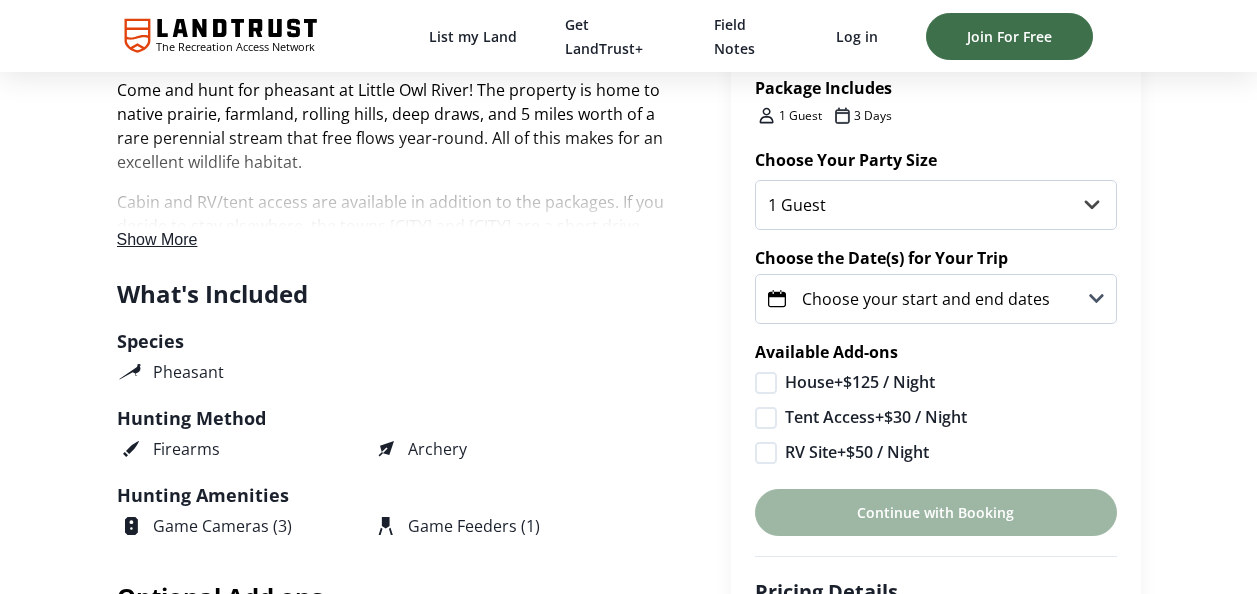 scroll, scrollTop: 400, scrollLeft: 0, axis: vertical 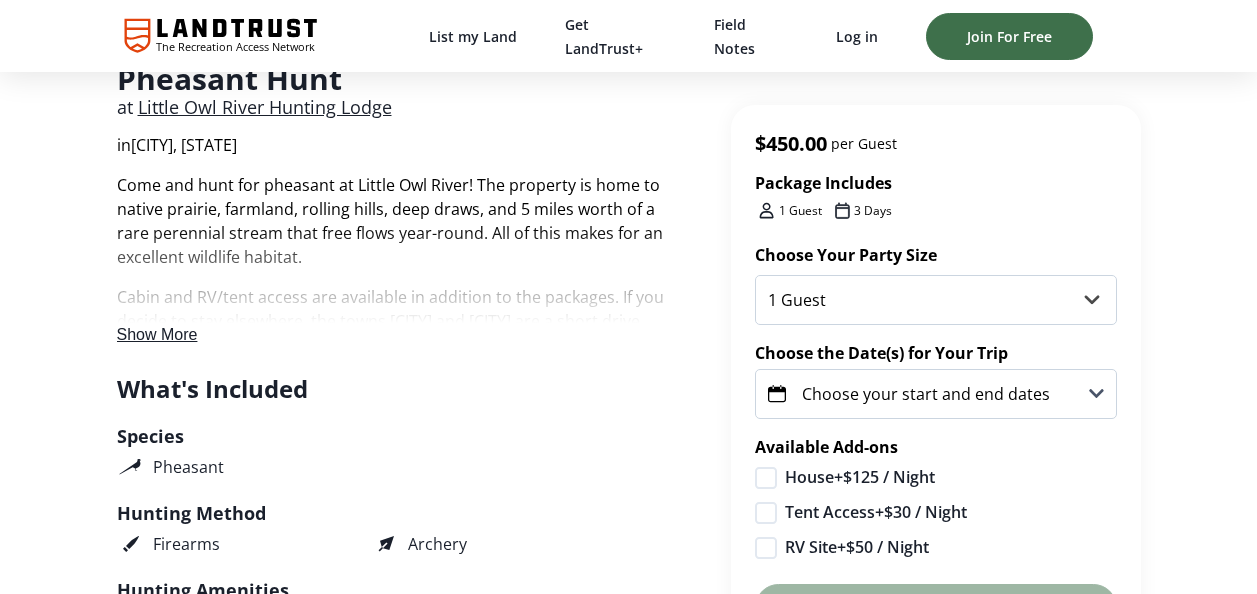 click 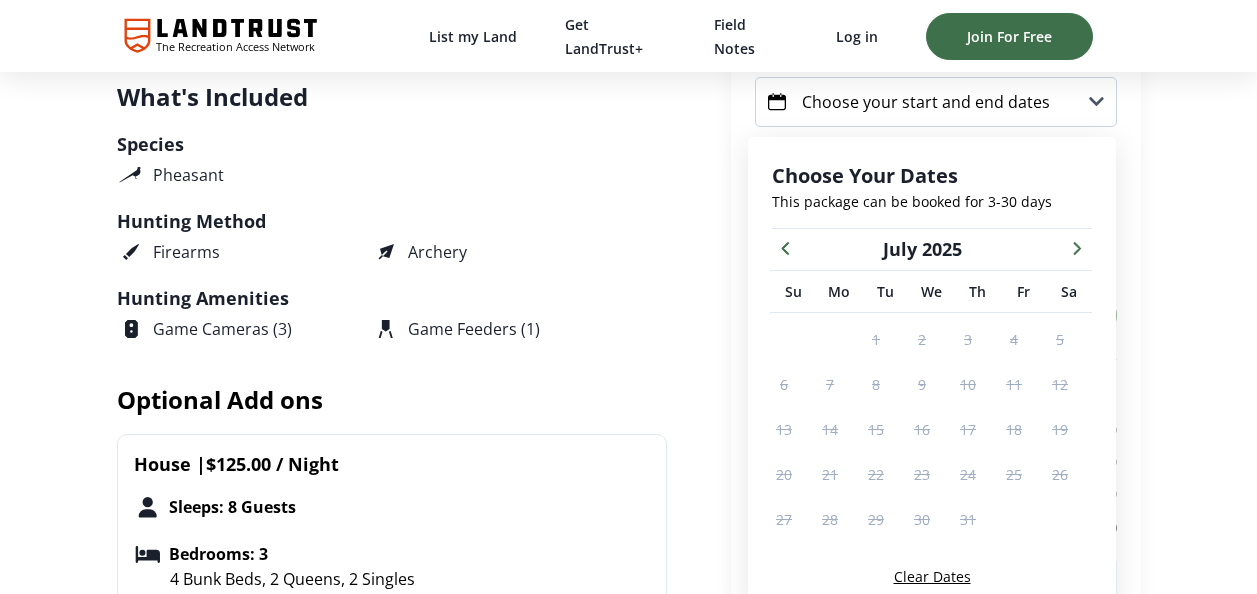 scroll, scrollTop: 725, scrollLeft: 0, axis: vertical 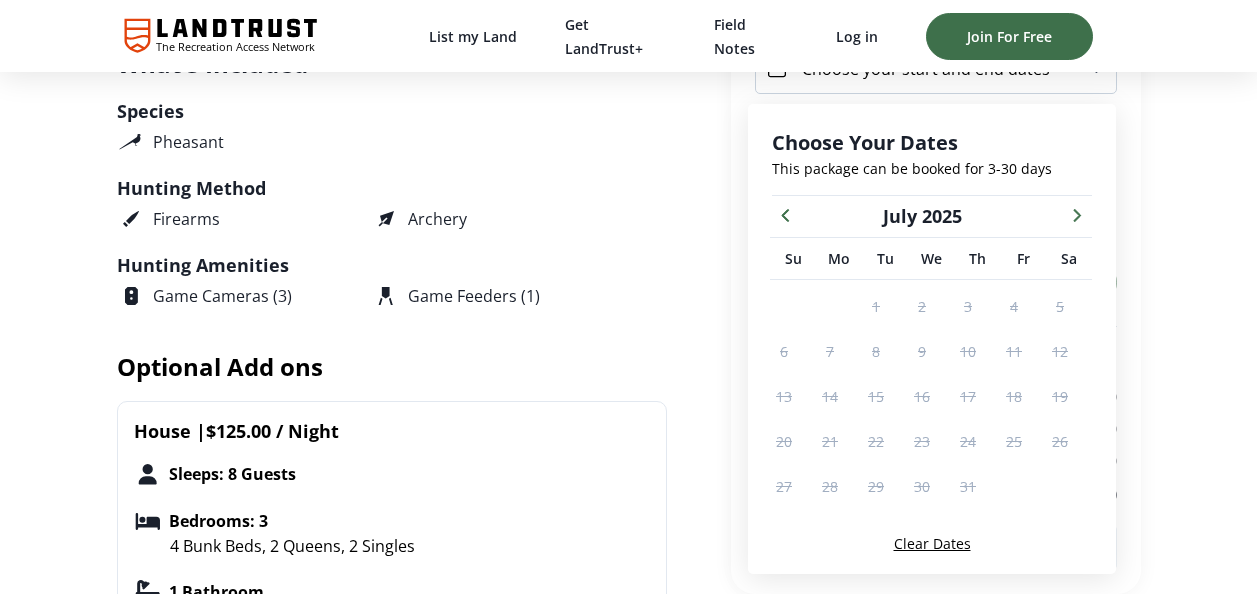 click at bounding box center (1077, 214) 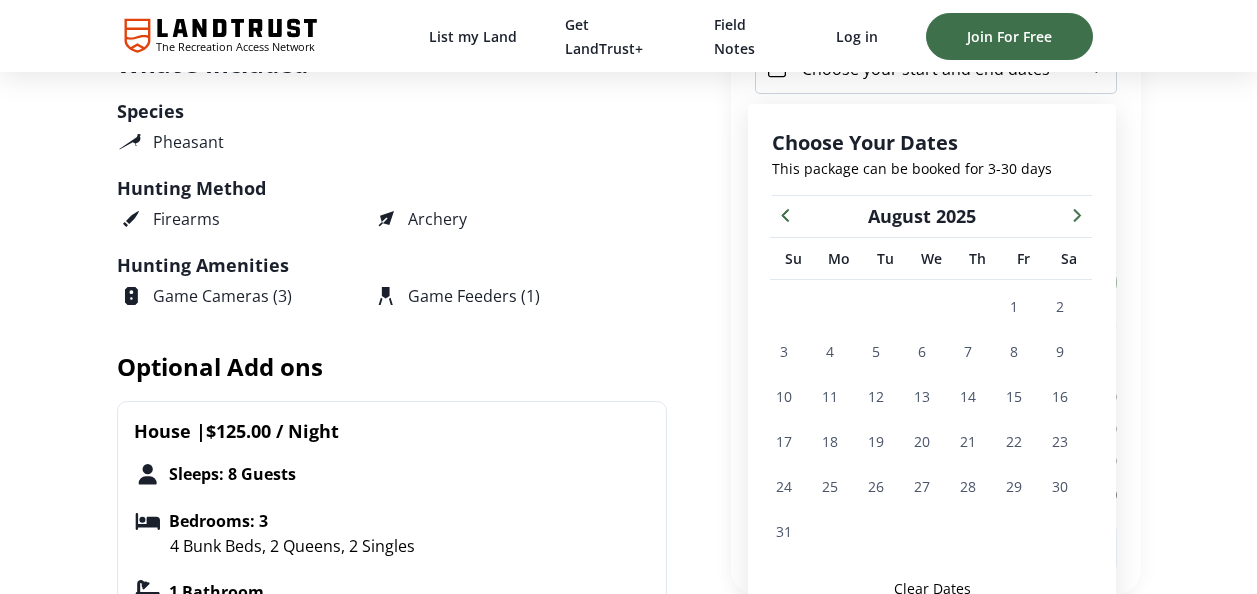 click at bounding box center [1077, 214] 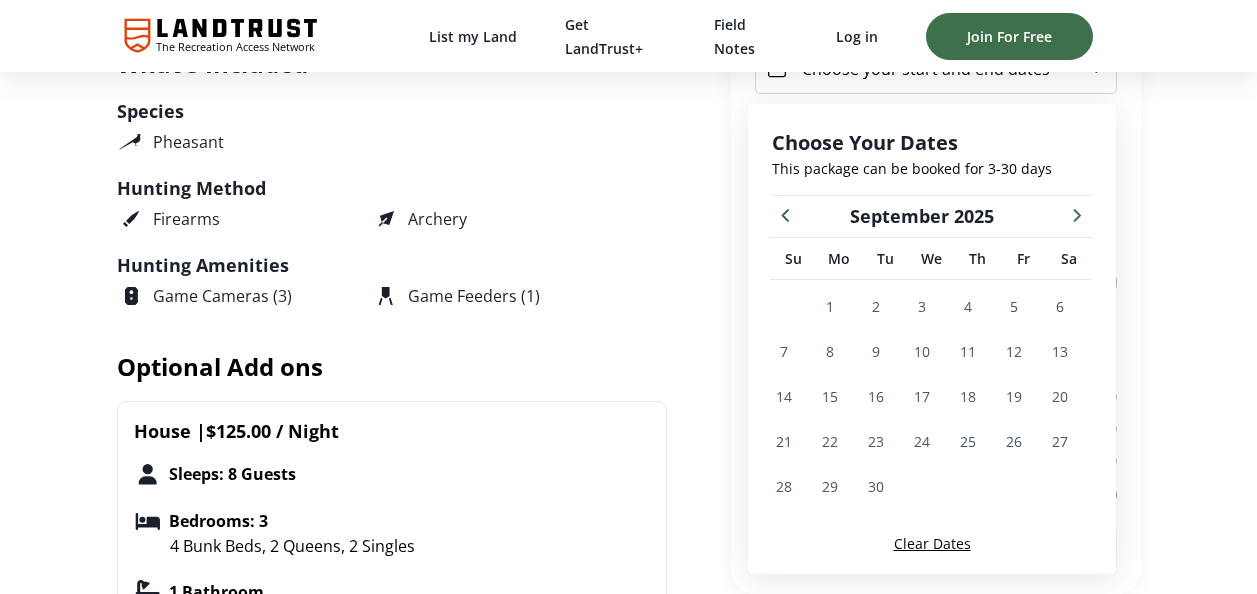 click at bounding box center [1077, 214] 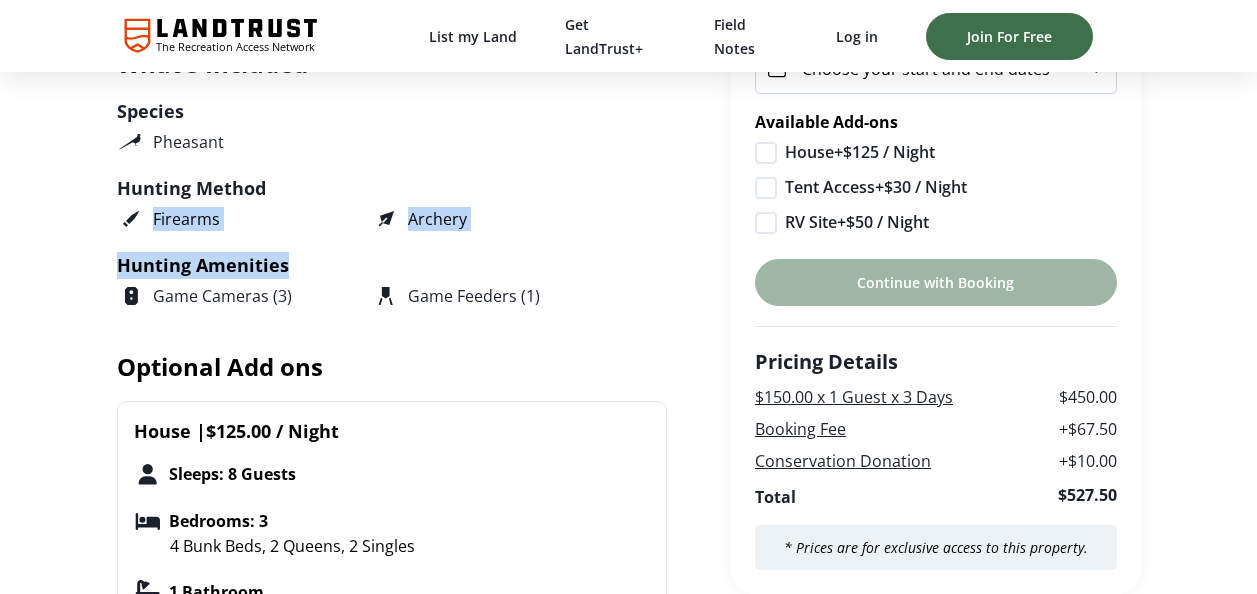 drag, startPoint x: 633, startPoint y: 176, endPoint x: 634, endPoint y: 262, distance: 86.00581 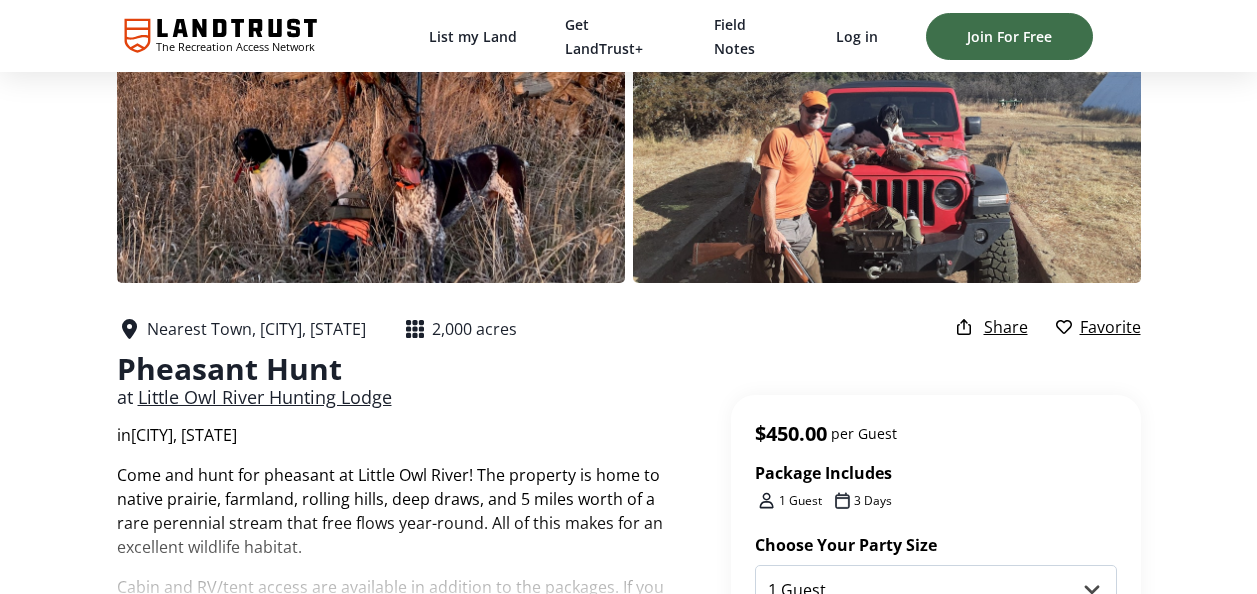 scroll, scrollTop: 0, scrollLeft: 0, axis: both 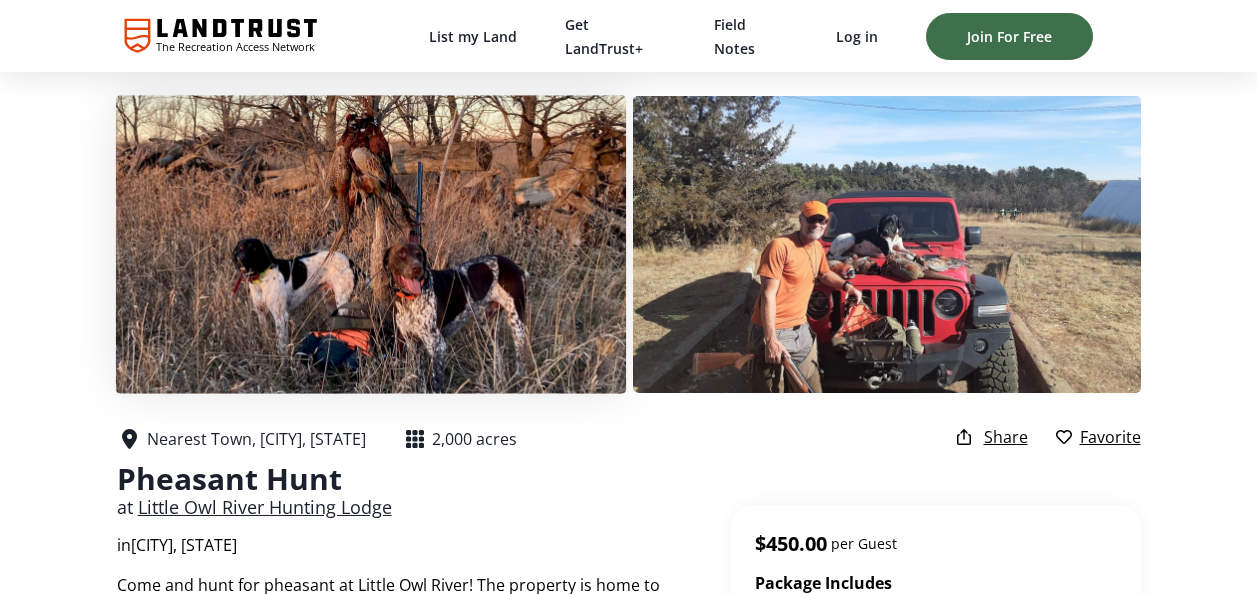 click at bounding box center [370, 244] 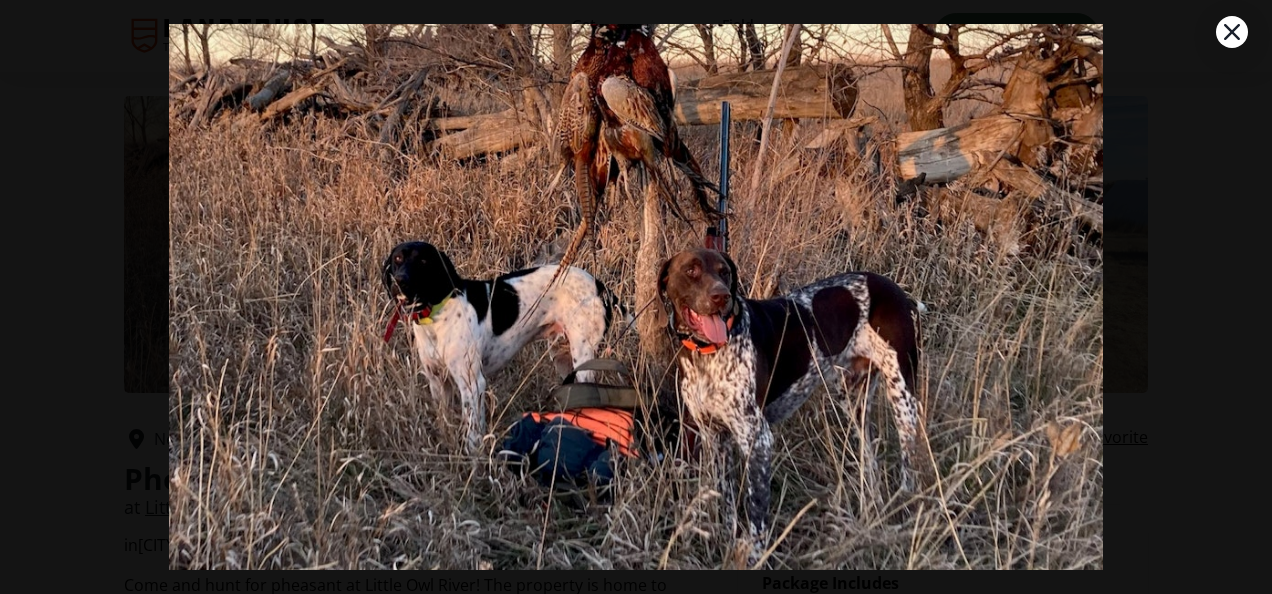 click 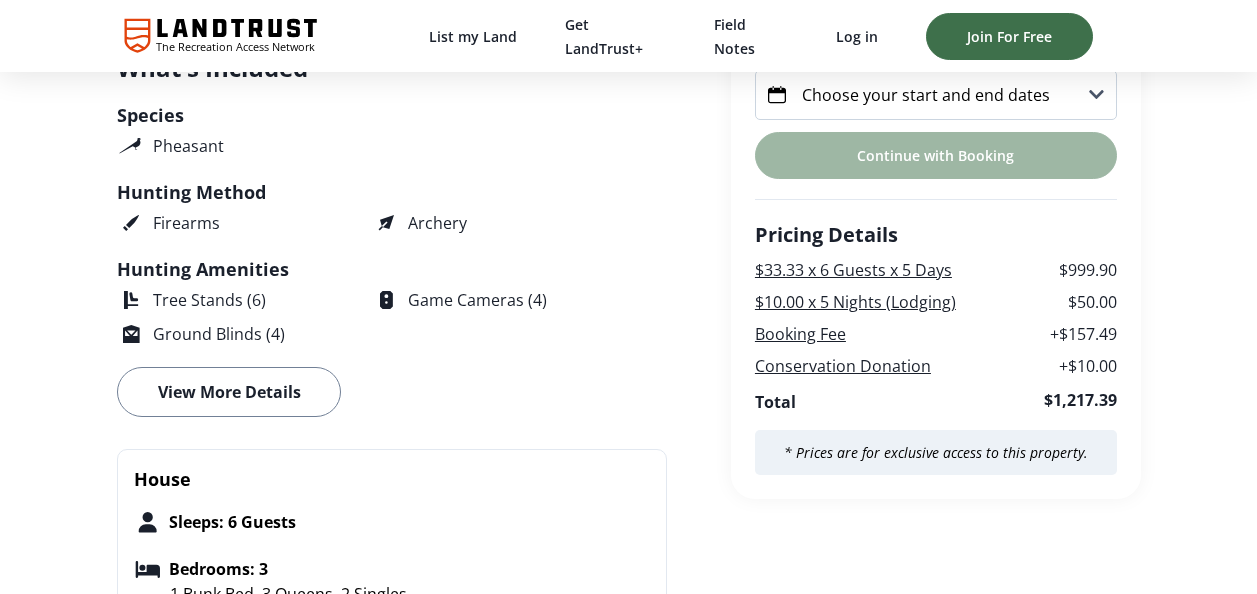 scroll, scrollTop: 700, scrollLeft: 0, axis: vertical 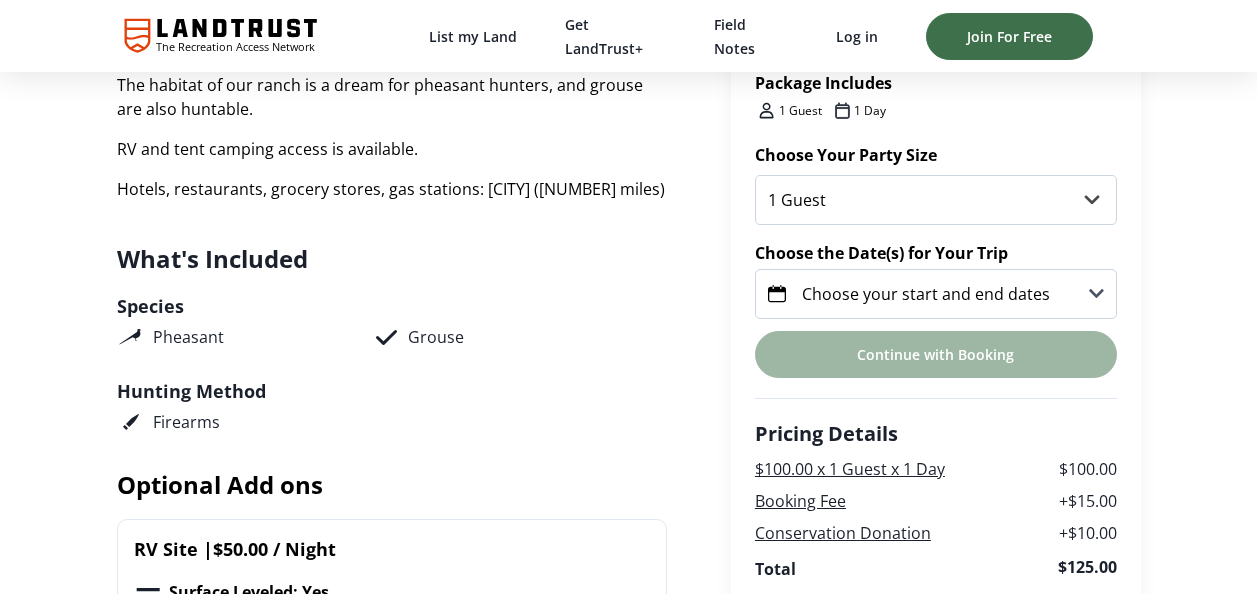 click on "Choose your start and end dates" at bounding box center (926, 294) 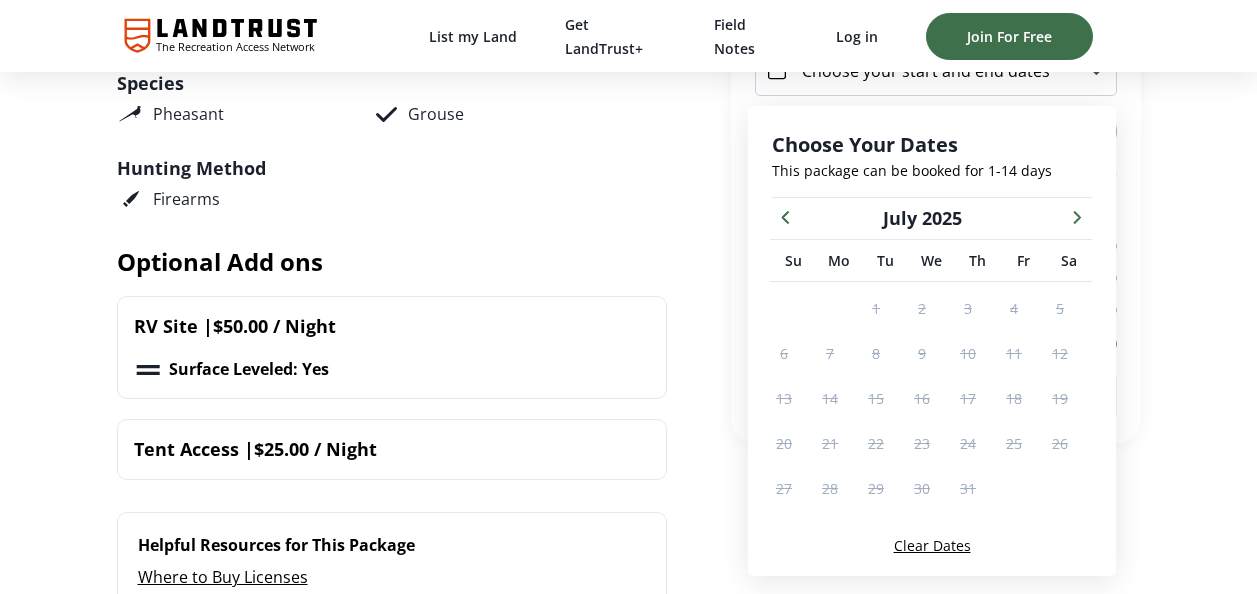 scroll, scrollTop: 725, scrollLeft: 0, axis: vertical 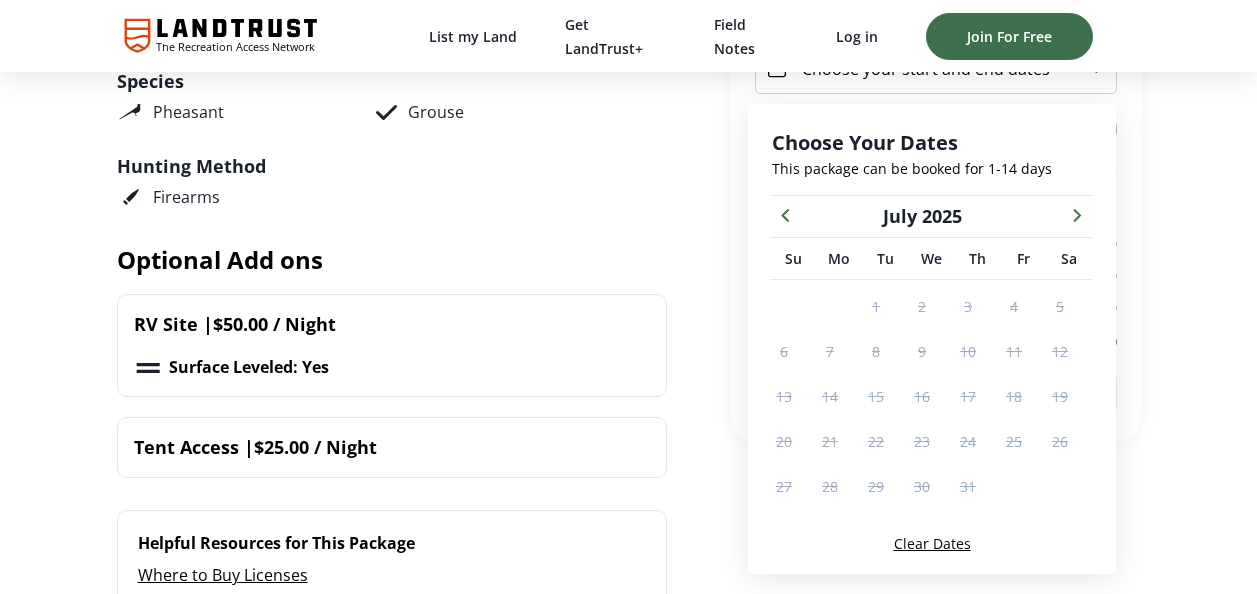click 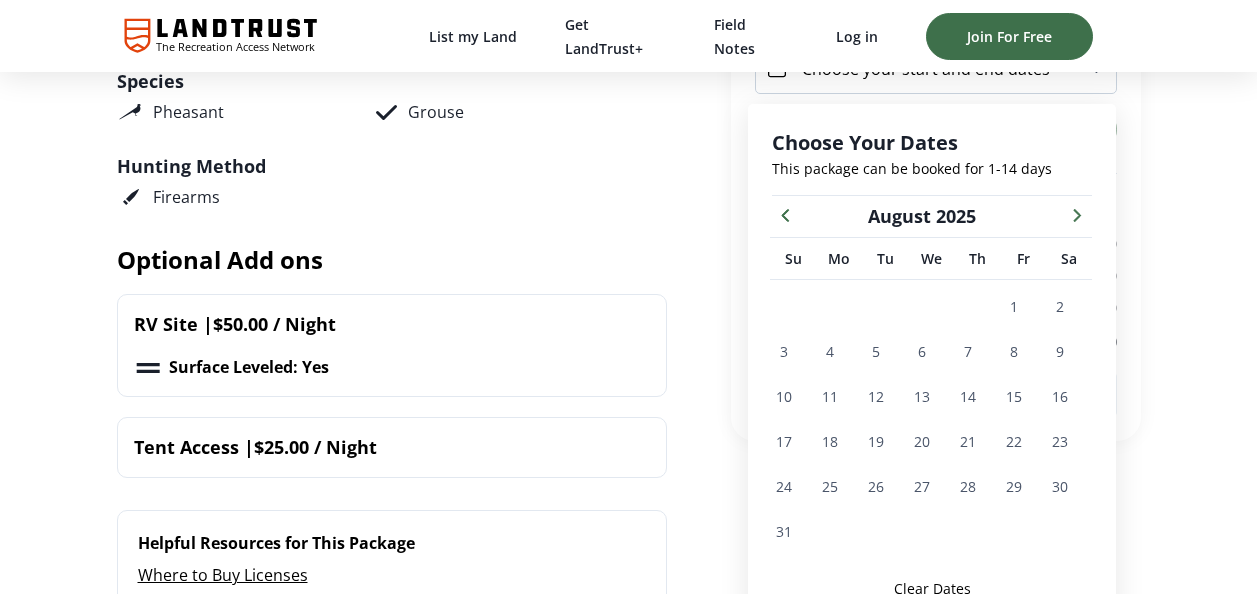 click 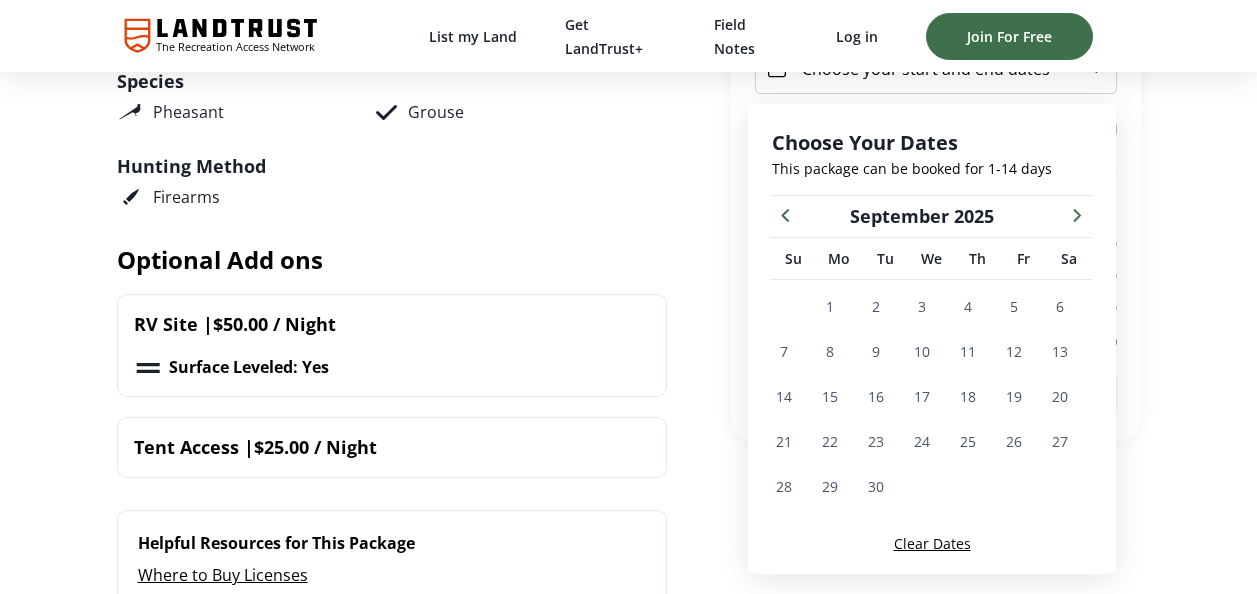 click 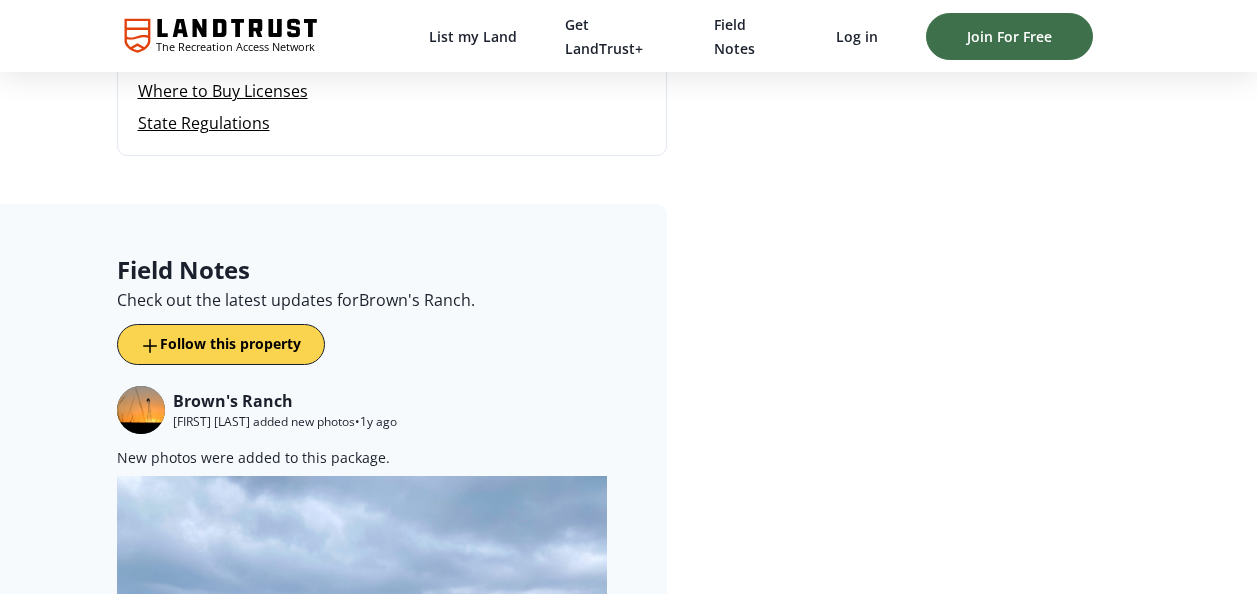 scroll, scrollTop: 1325, scrollLeft: 0, axis: vertical 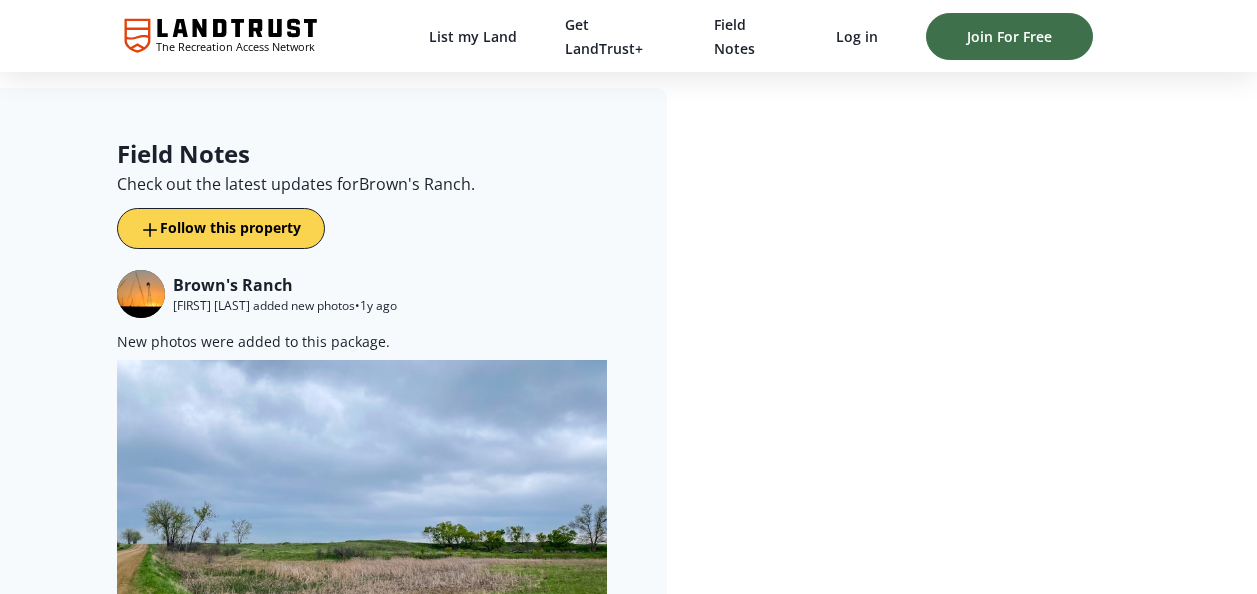drag, startPoint x: 1010, startPoint y: 7, endPoint x: 833, endPoint y: 223, distance: 279.25793 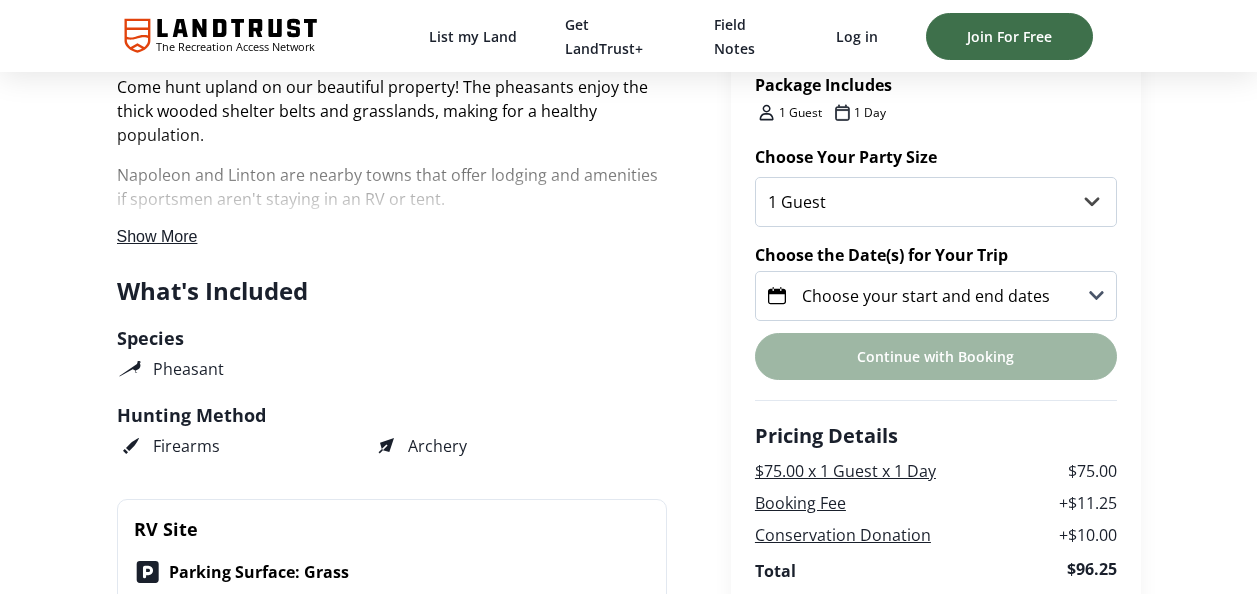 scroll, scrollTop: 500, scrollLeft: 0, axis: vertical 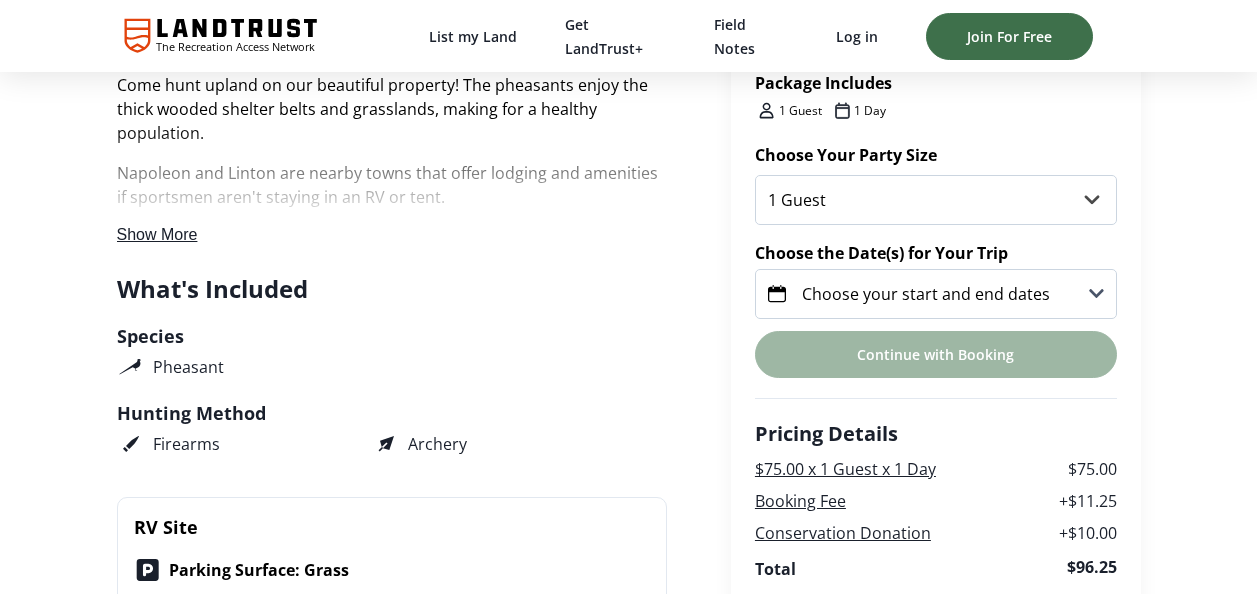 click 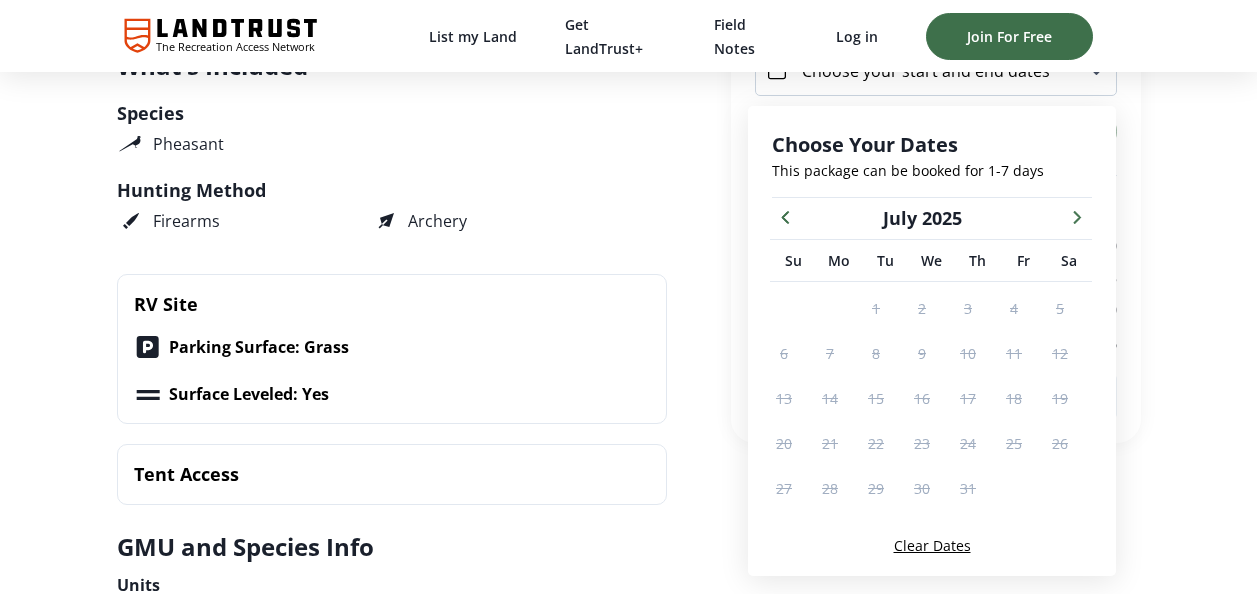 scroll, scrollTop: 725, scrollLeft: 0, axis: vertical 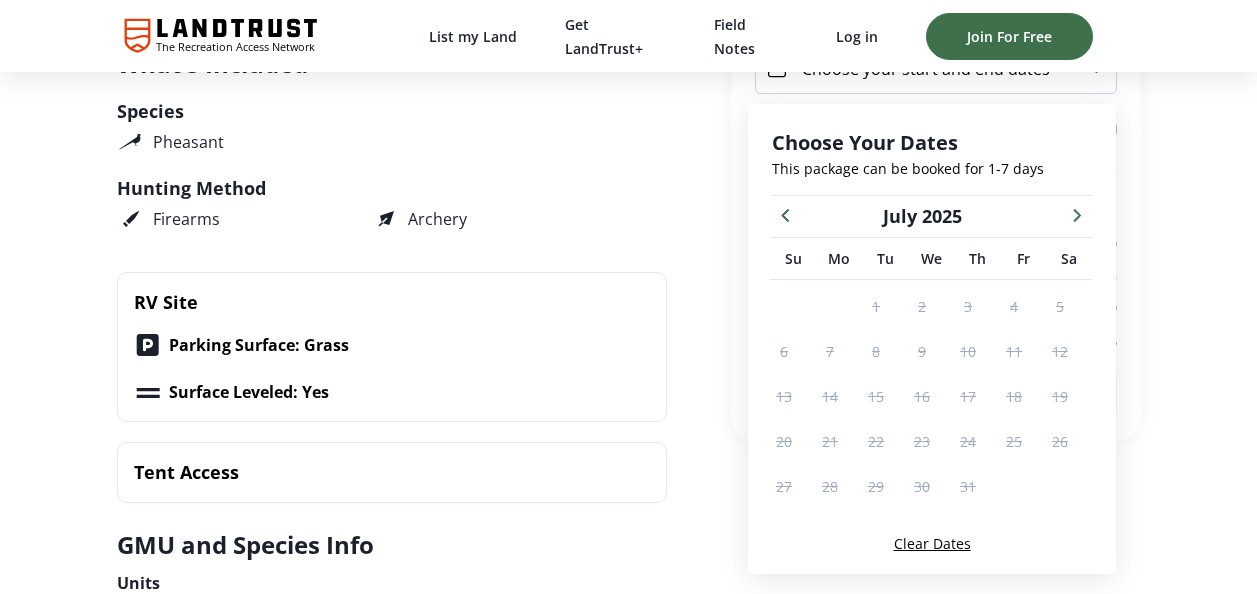 click 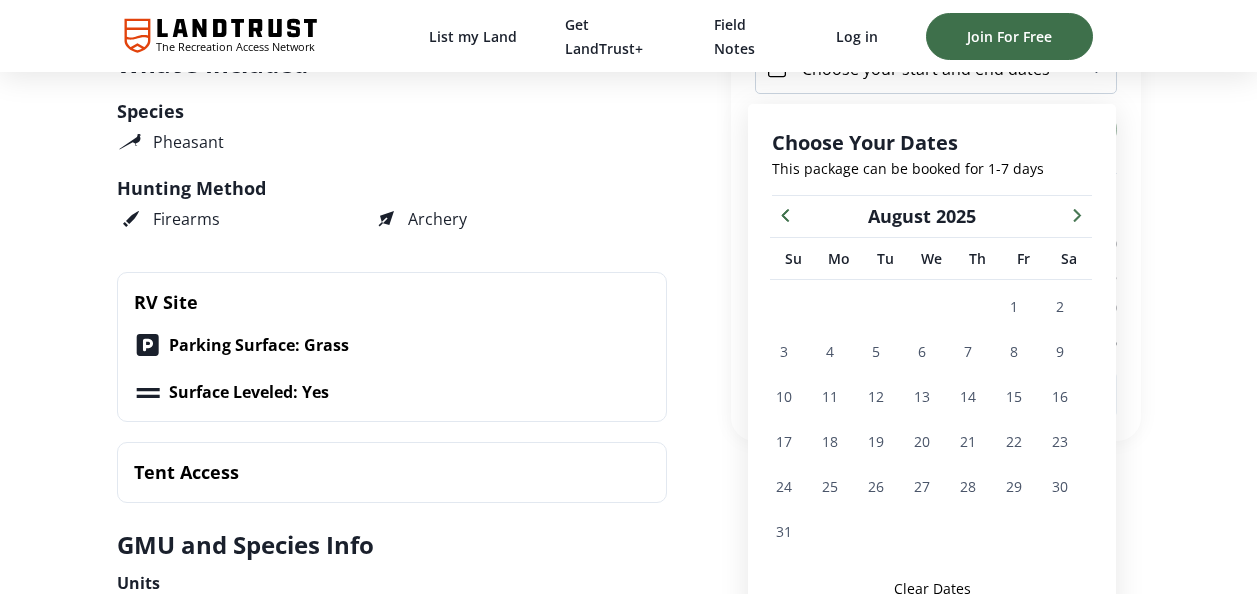 click 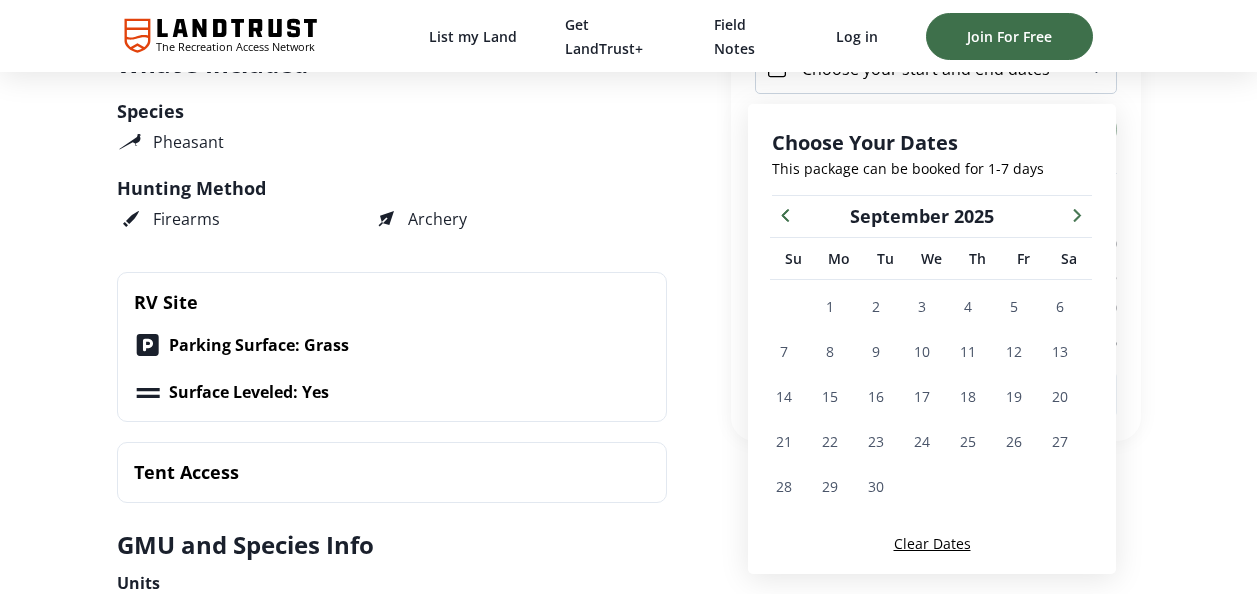 click 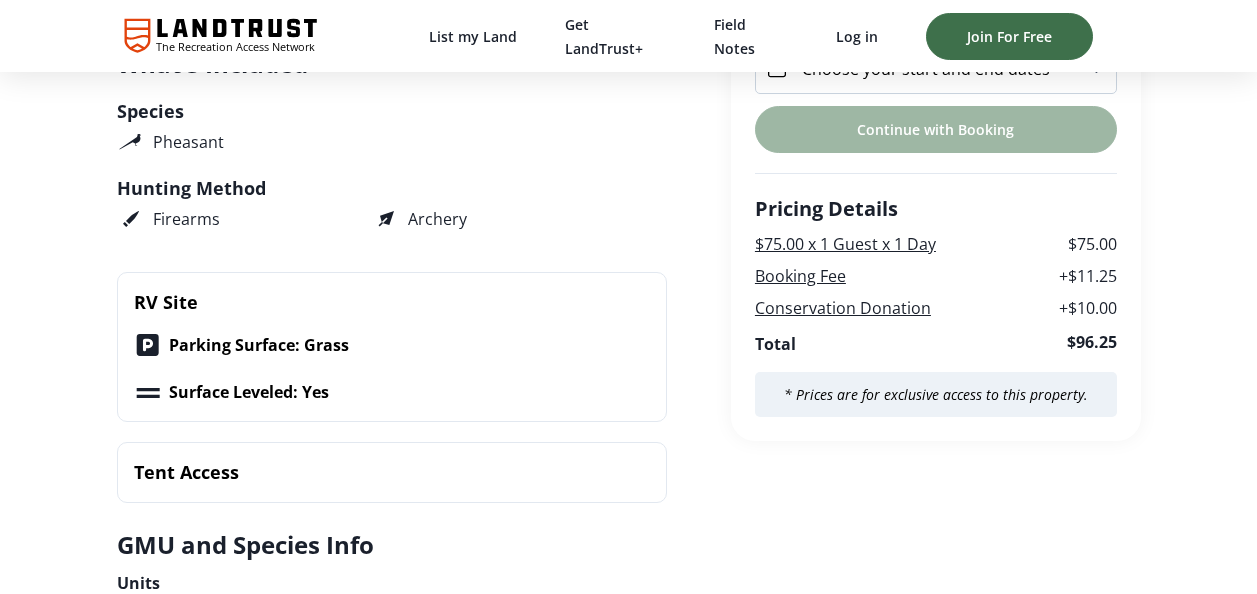 click on "RV Site Parking Surface: Grass Surface Leveled: Yes" at bounding box center [392, 347] 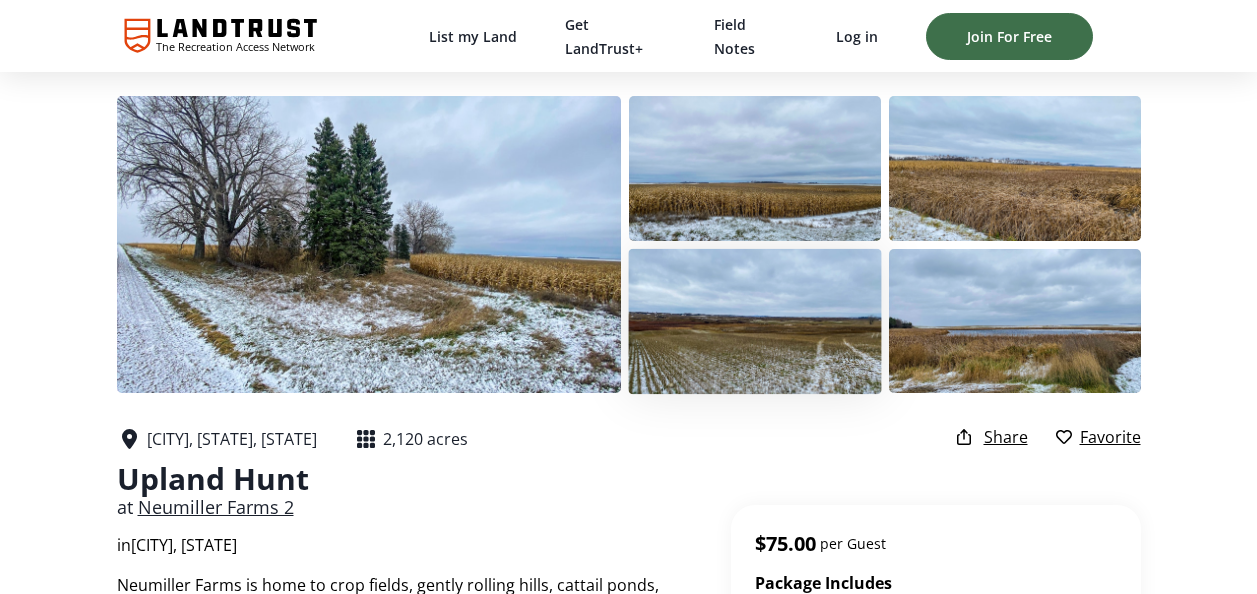 scroll, scrollTop: 100, scrollLeft: 0, axis: vertical 